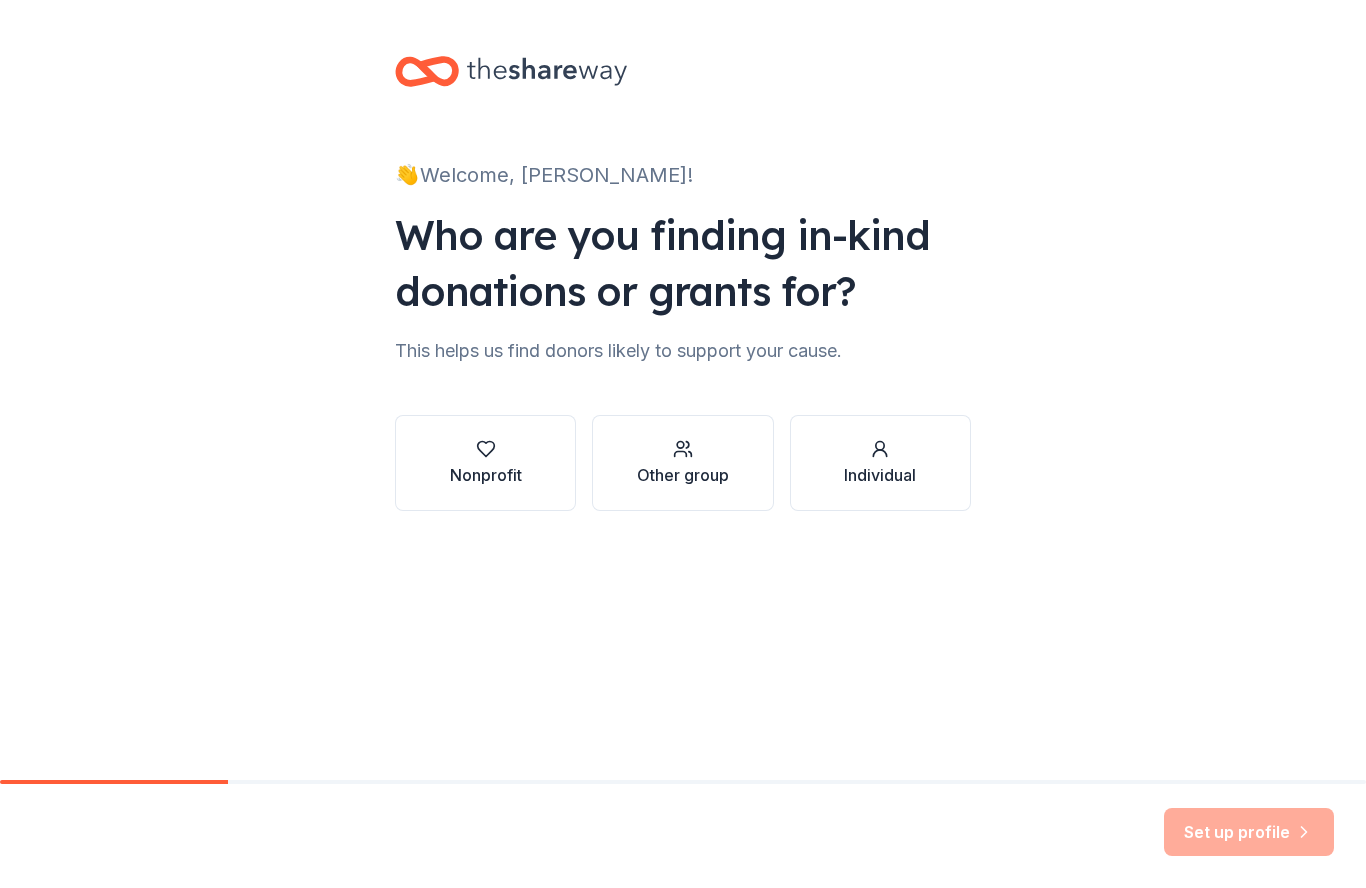 scroll, scrollTop: 0, scrollLeft: 0, axis: both 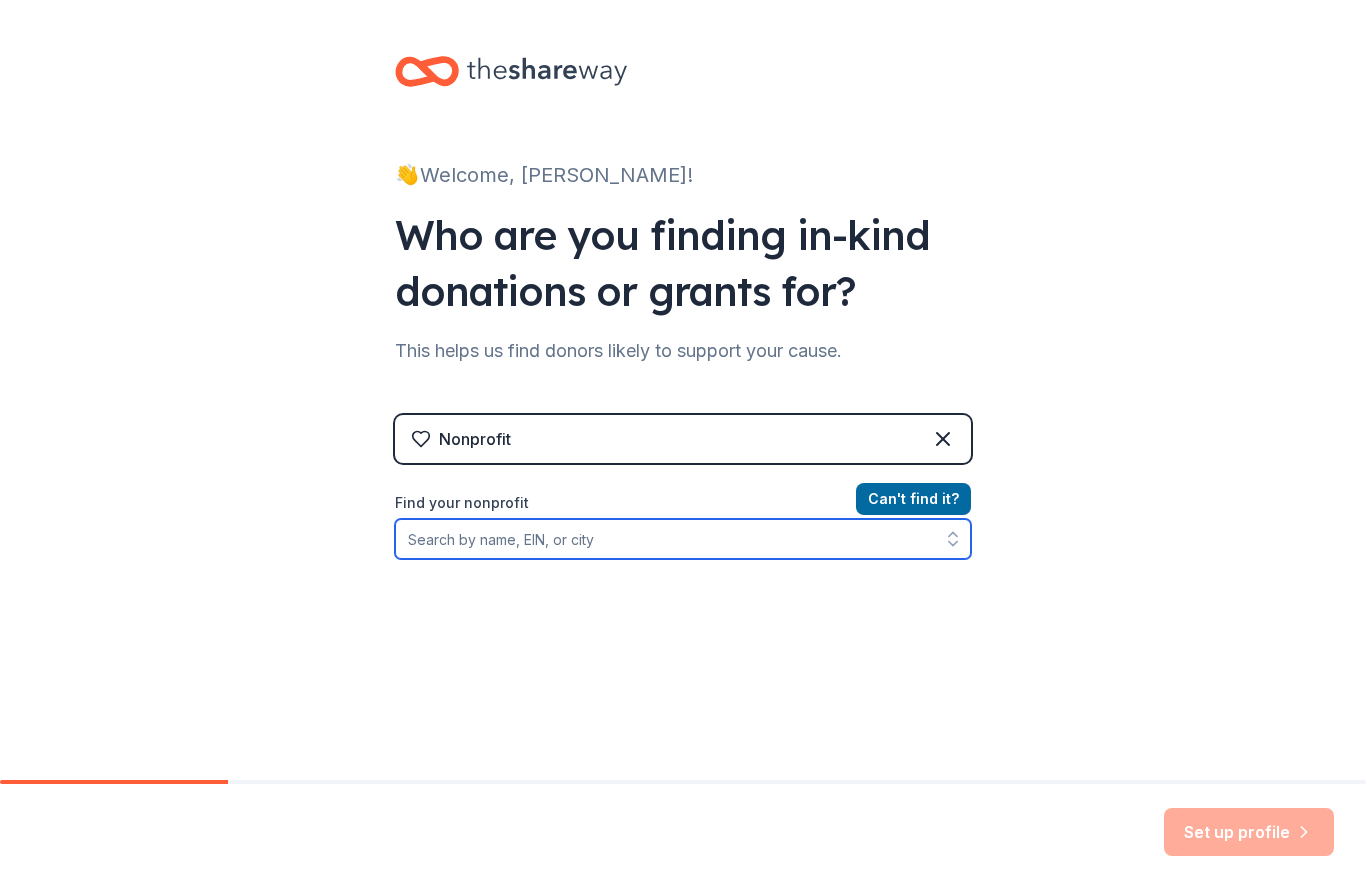 click on "Find your nonprofit" at bounding box center [683, 539] 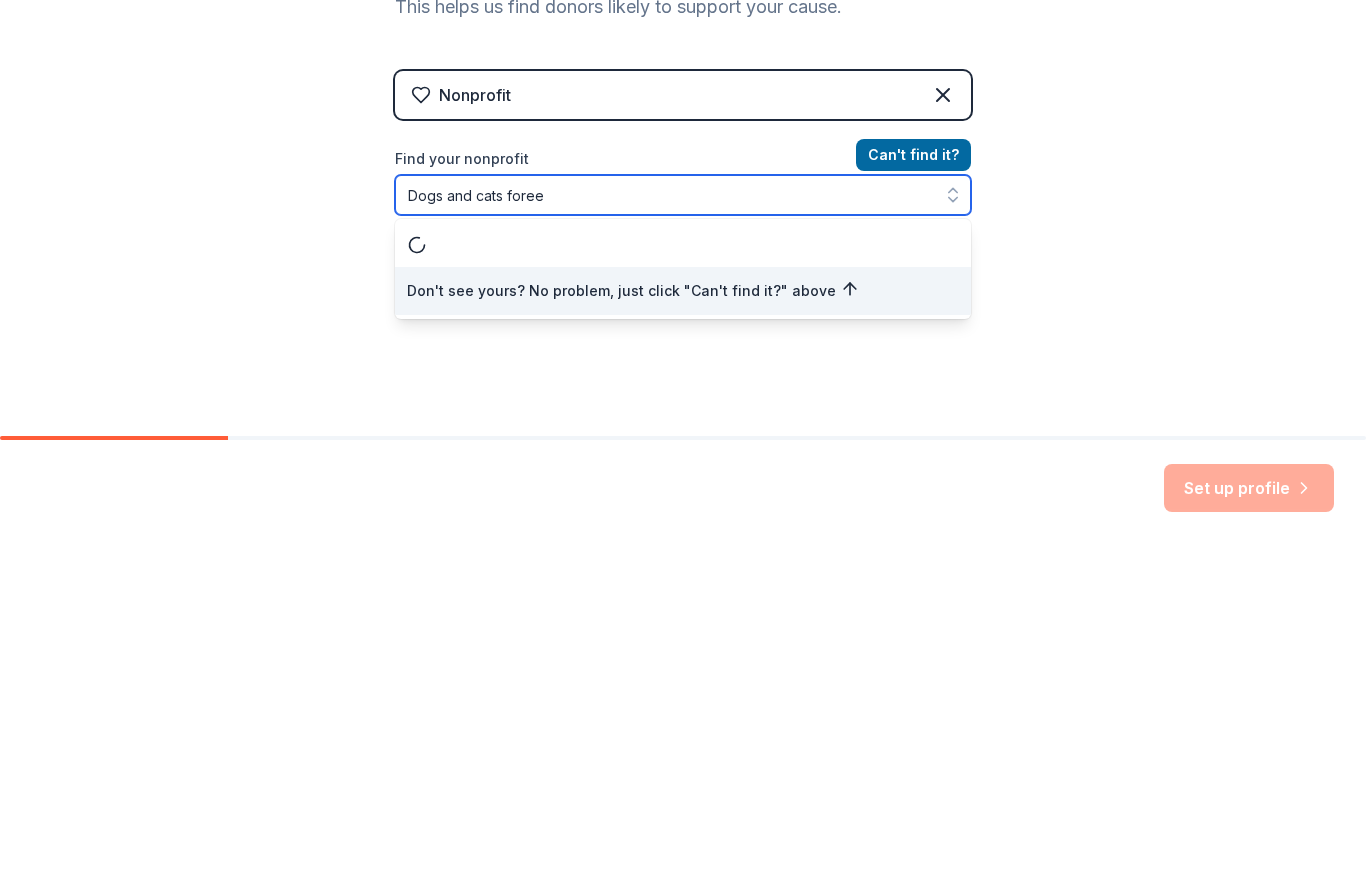 type on "Dogs and cats foreer" 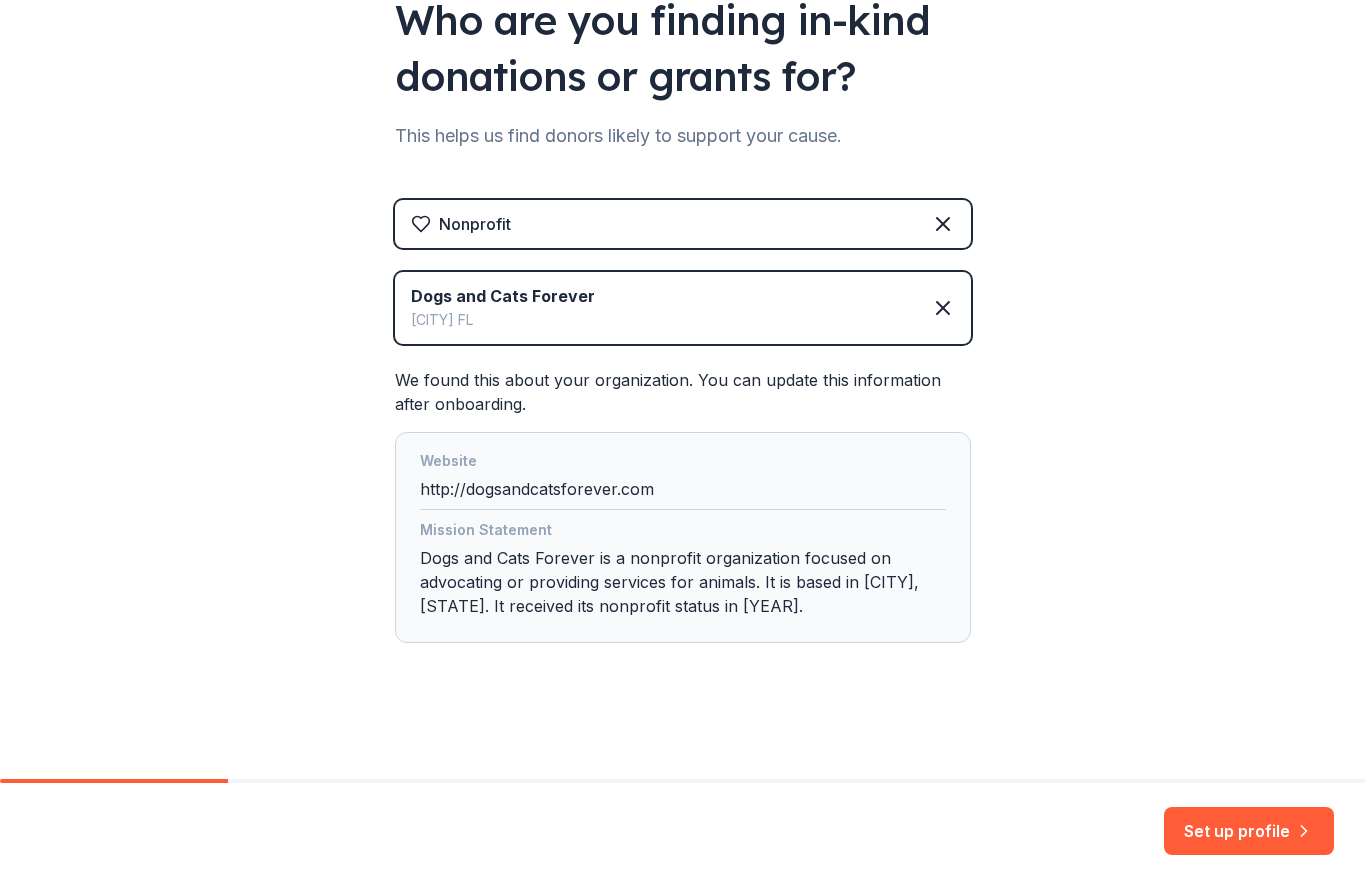scroll, scrollTop: 214, scrollLeft: 0, axis: vertical 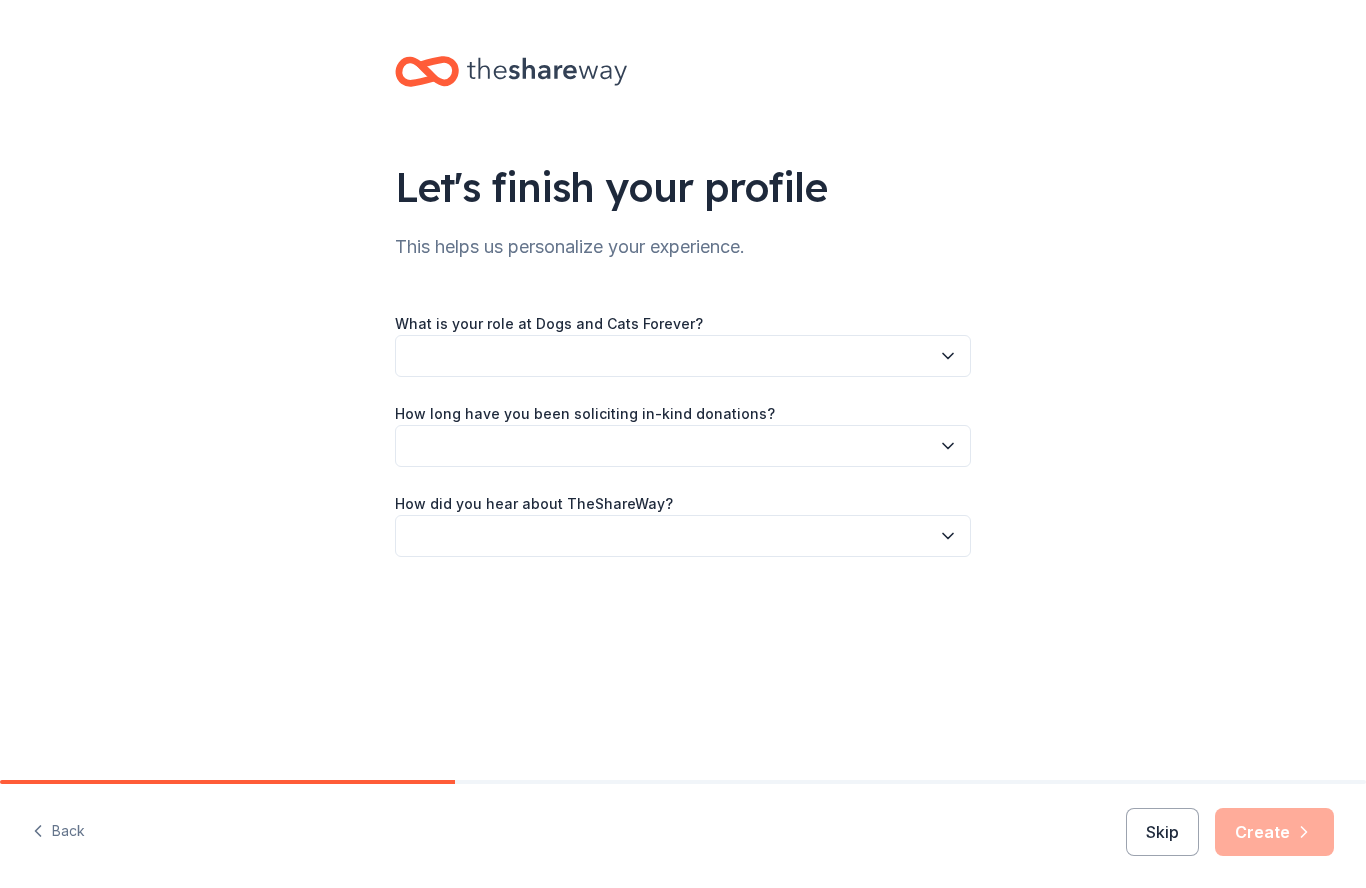 click 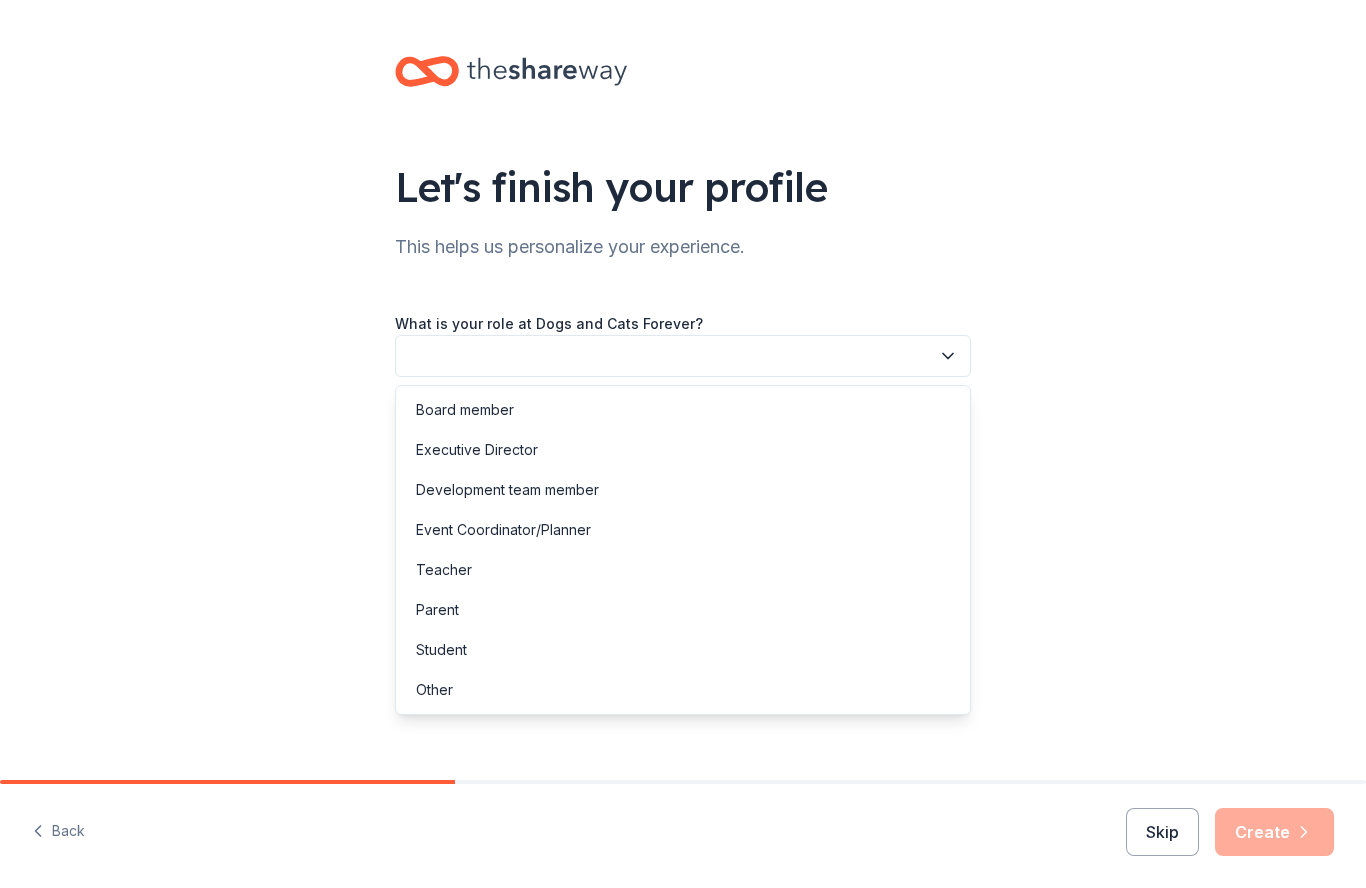 click on "Event Coordinator/Planner" at bounding box center [503, 530] 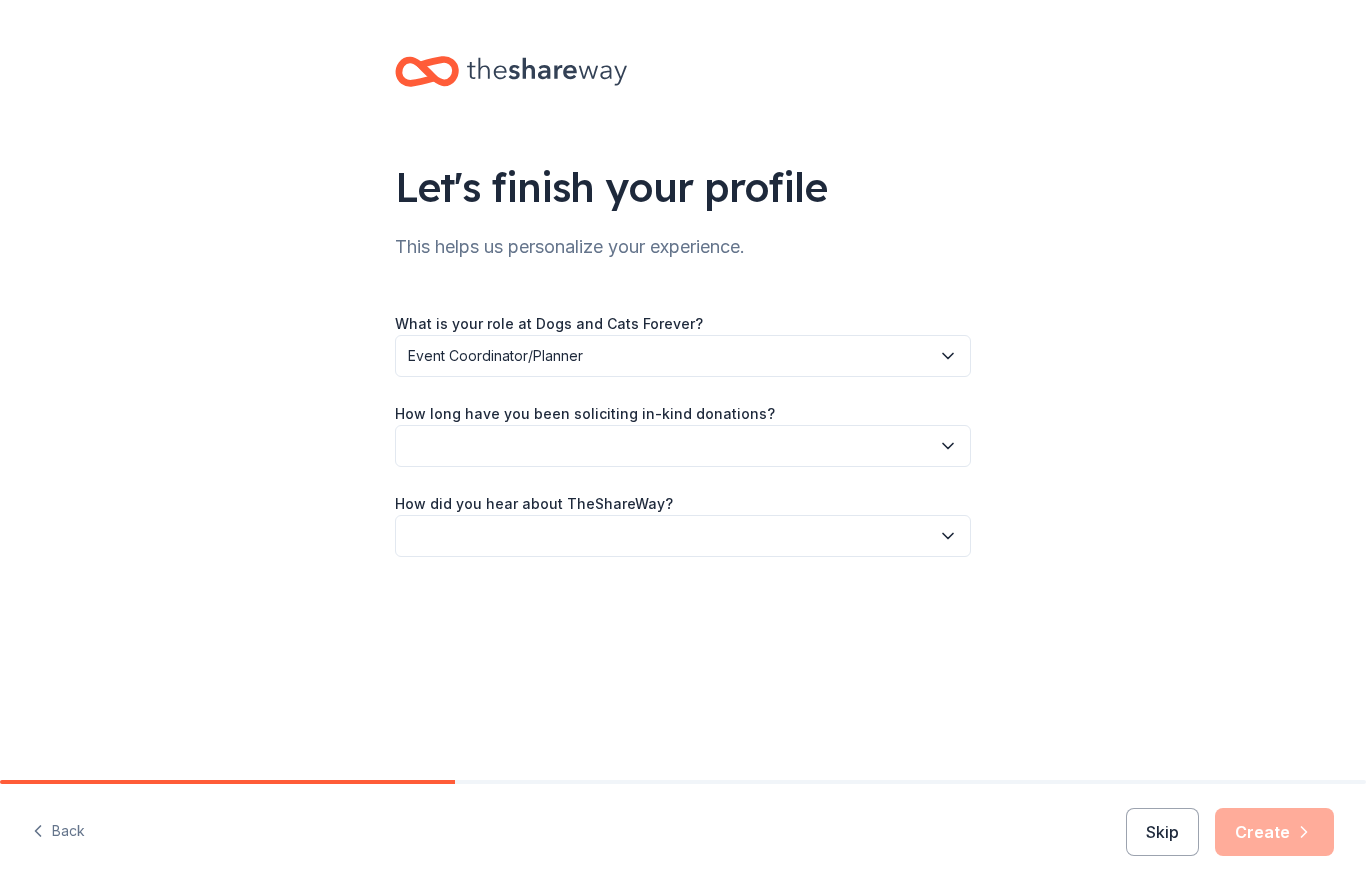 click 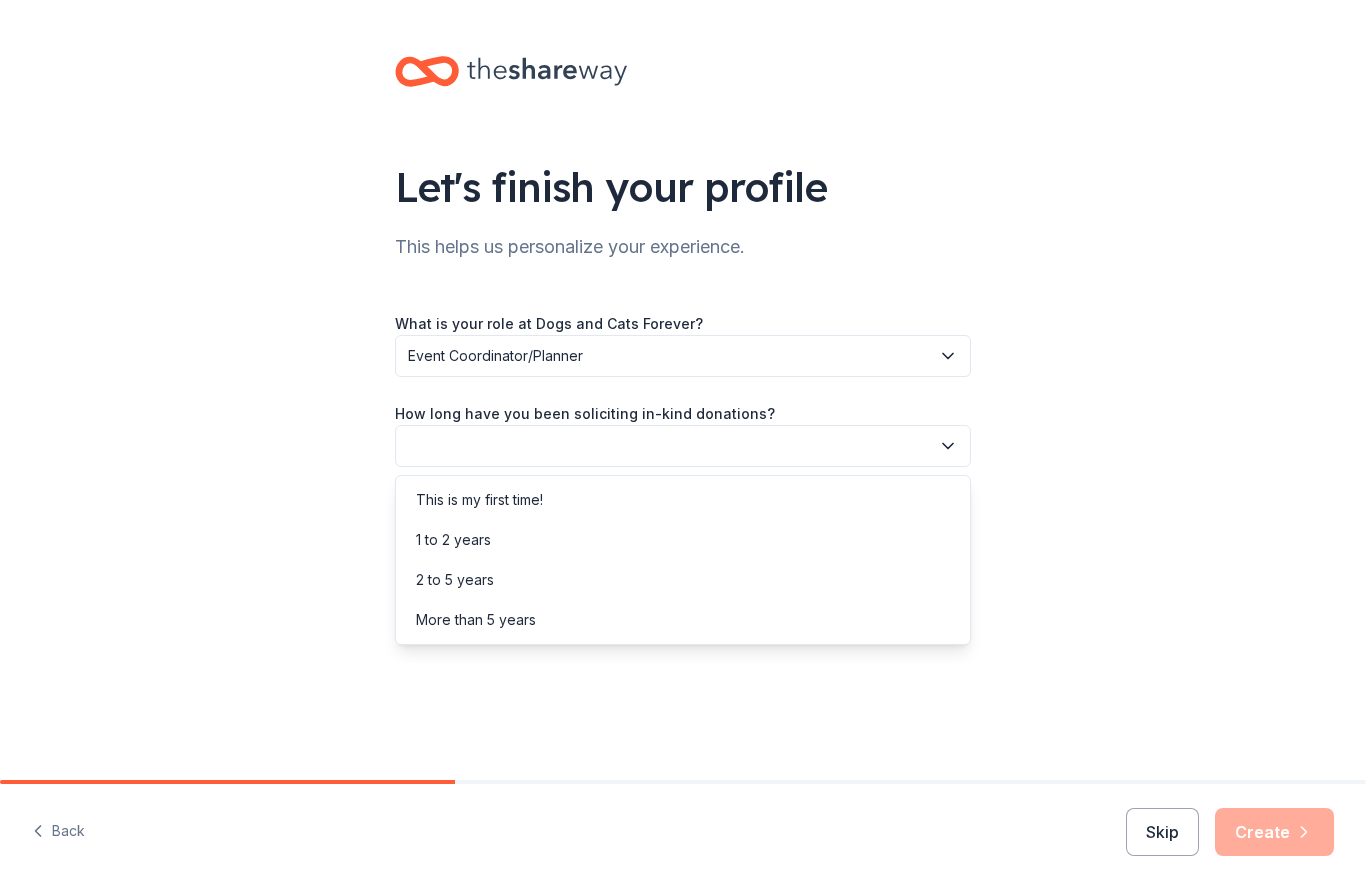 click on "1 to 2 years" at bounding box center (453, 540) 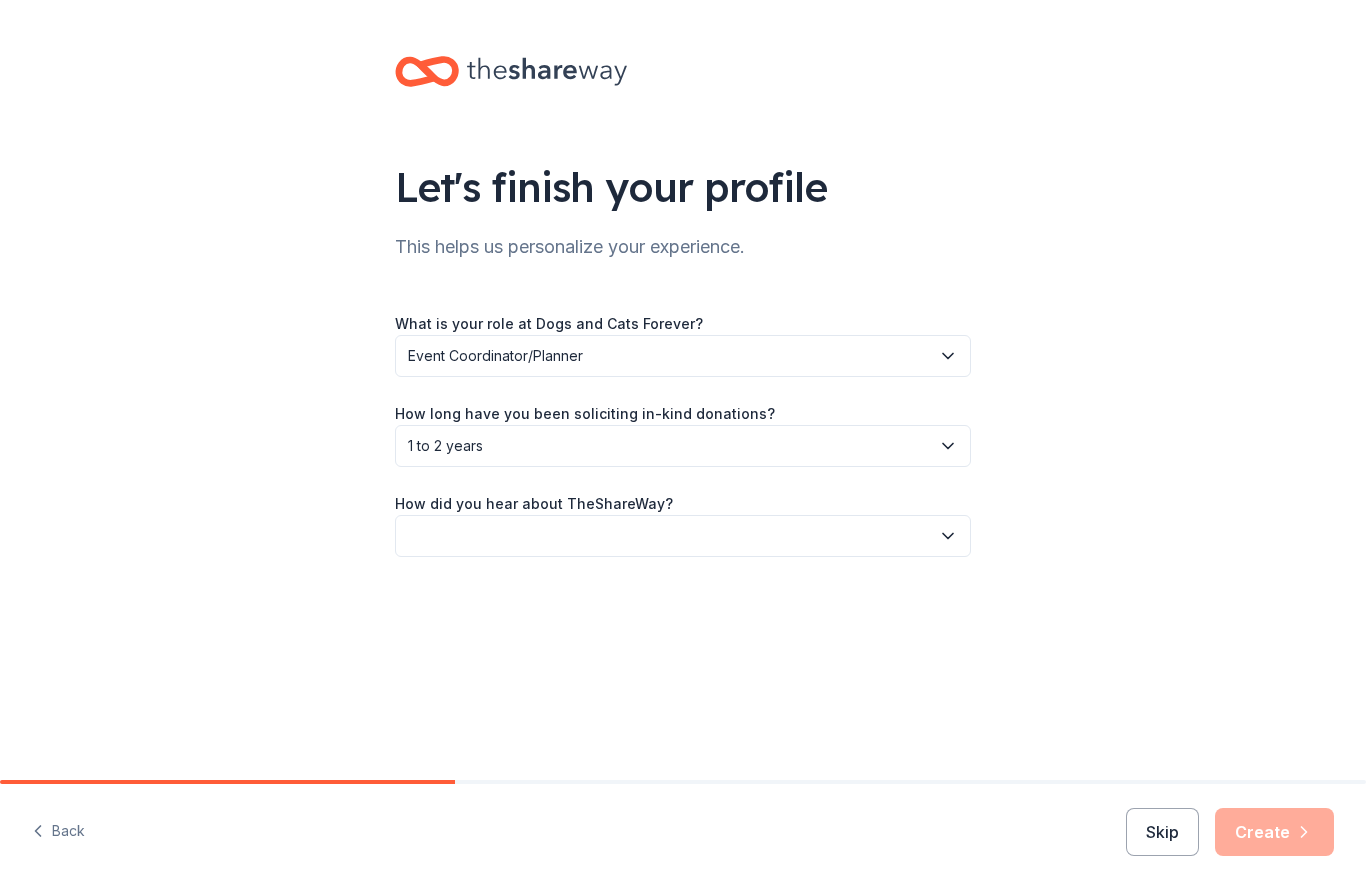 click 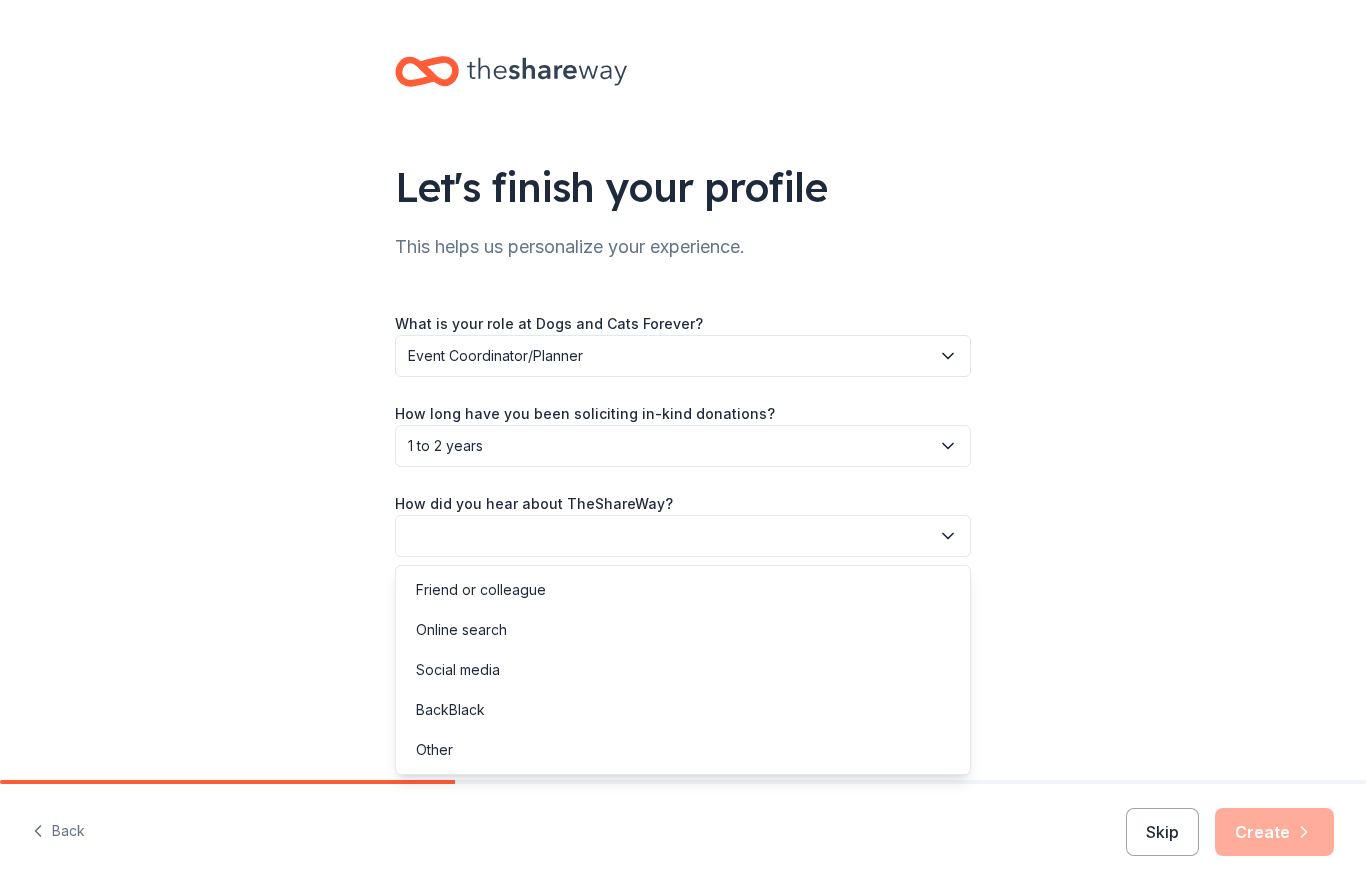 click on "Other" at bounding box center (434, 750) 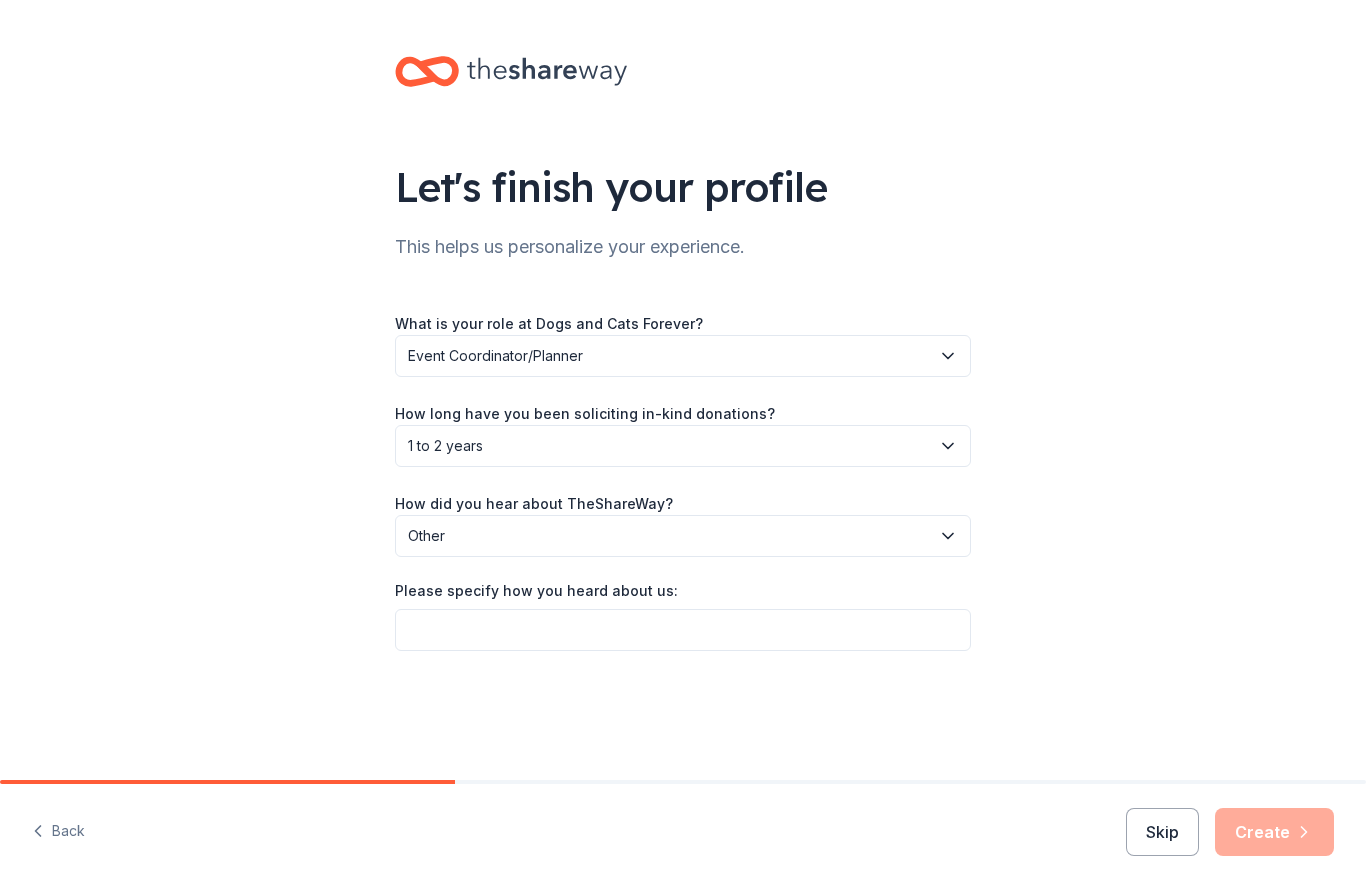 click 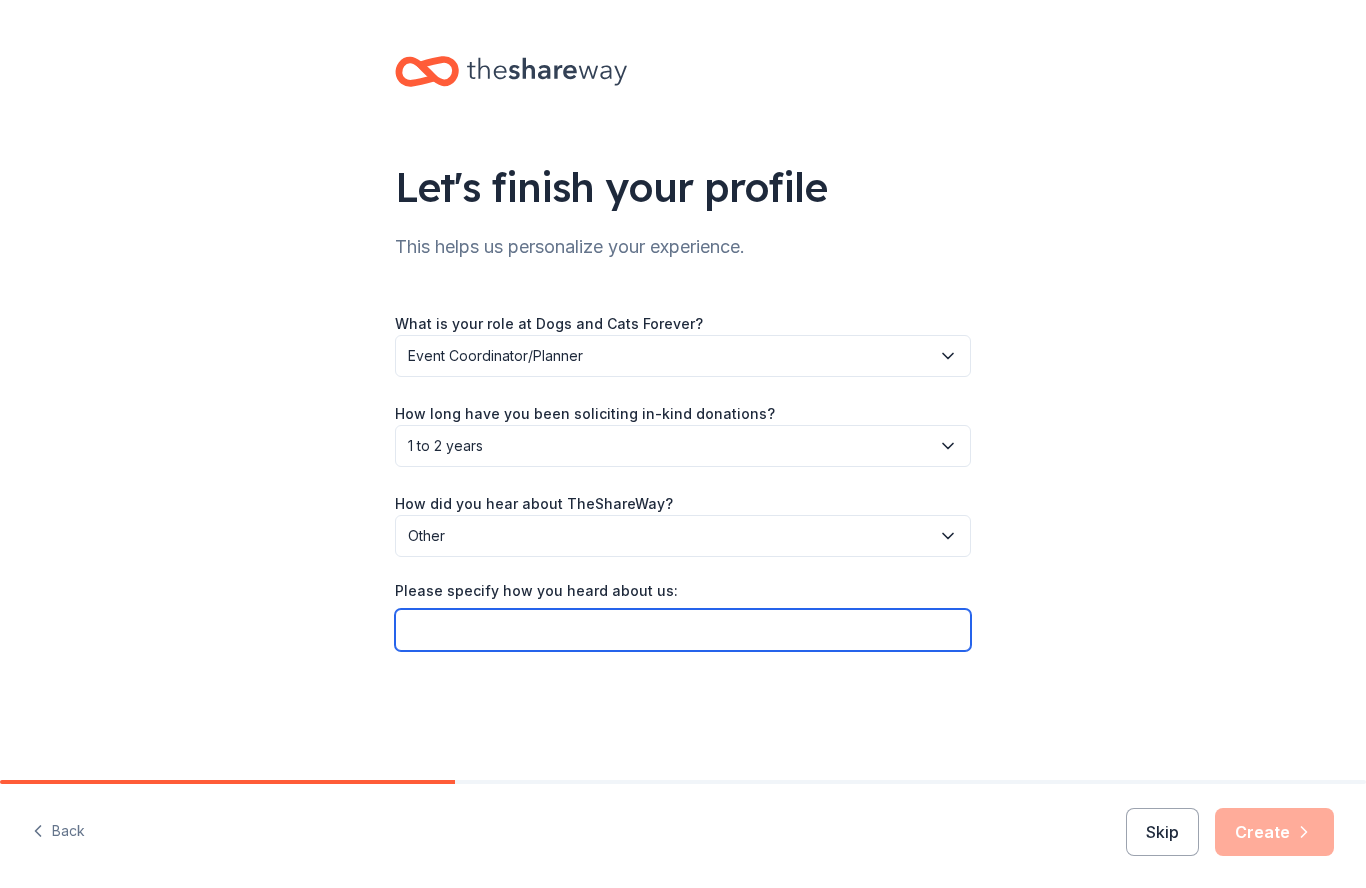 click on "Please specify how you heard about us:" at bounding box center (683, 630) 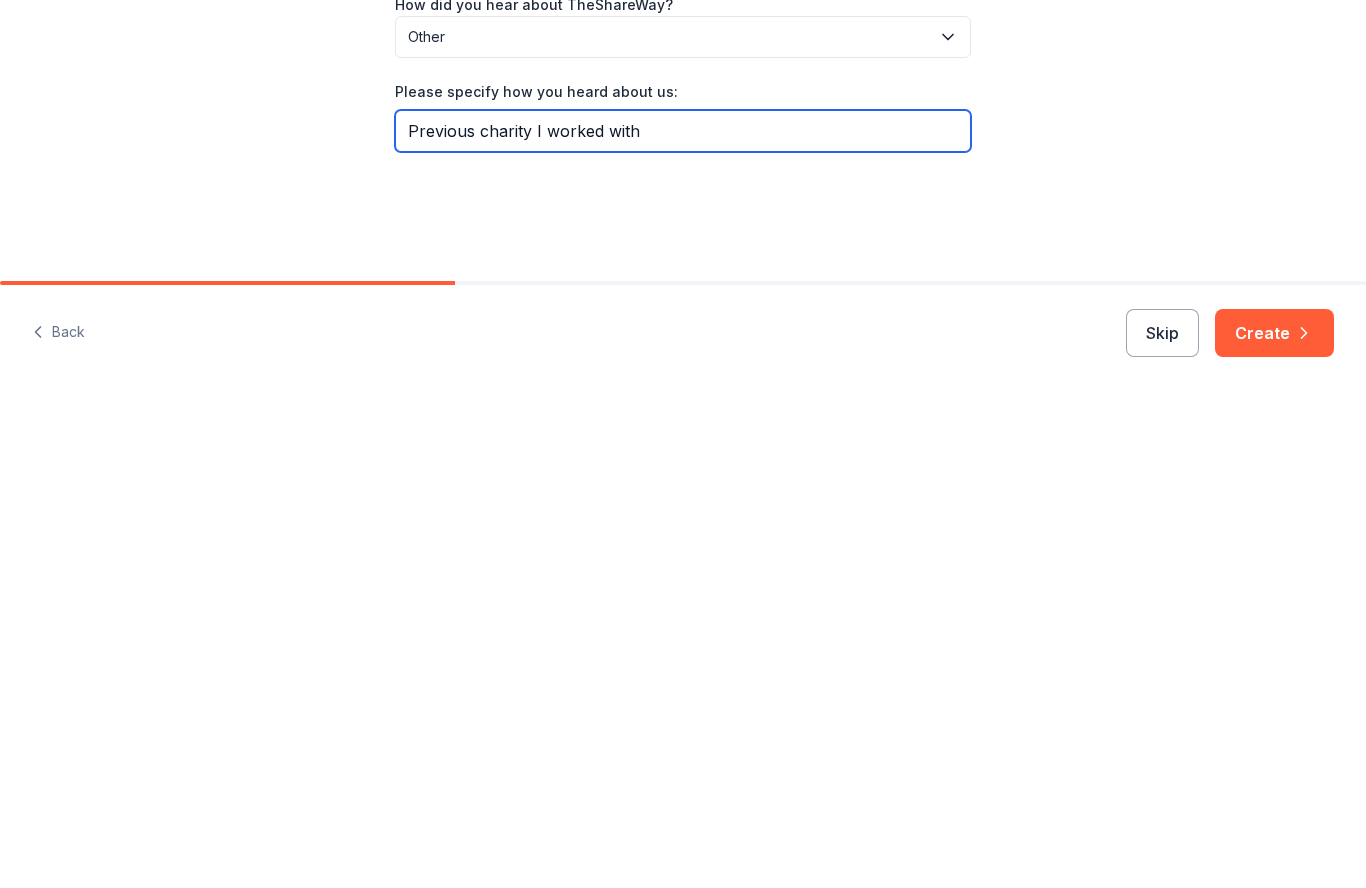type on "Previous charity I worked with" 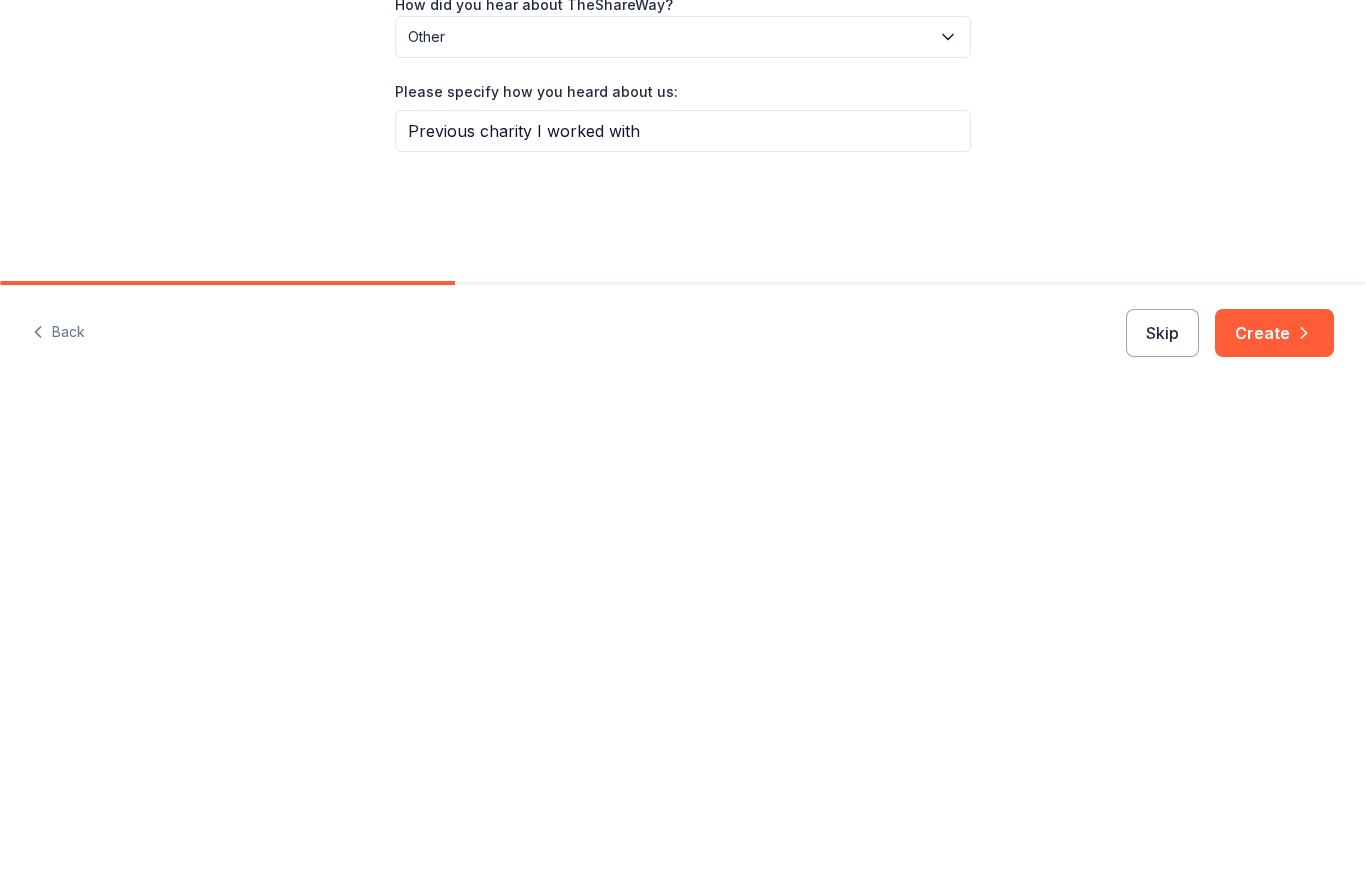 click on "Create" at bounding box center [1274, 832] 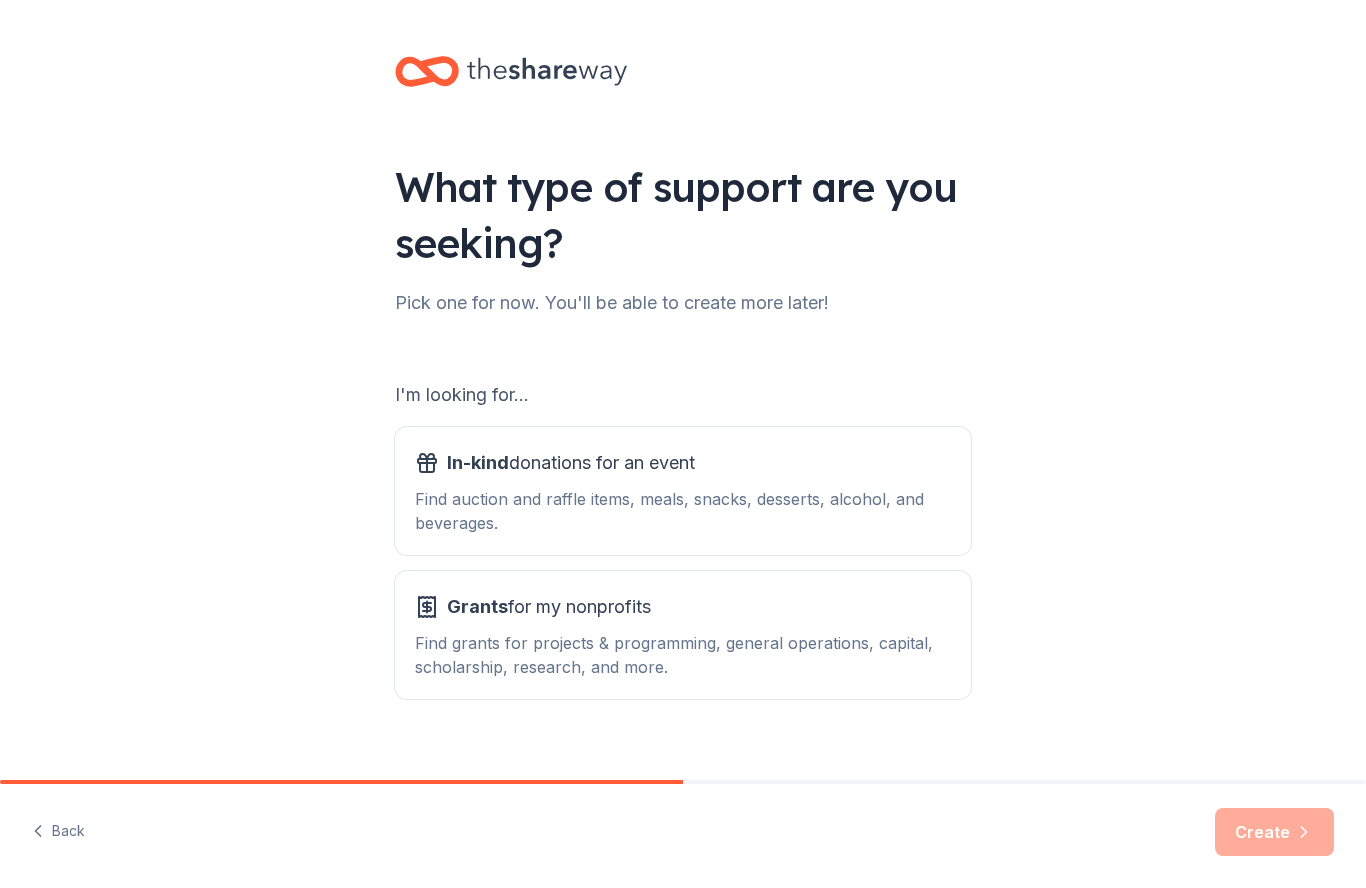 click on "Find auction and raffle items, meals, snacks, desserts, alcohol, and beverages." at bounding box center [683, 511] 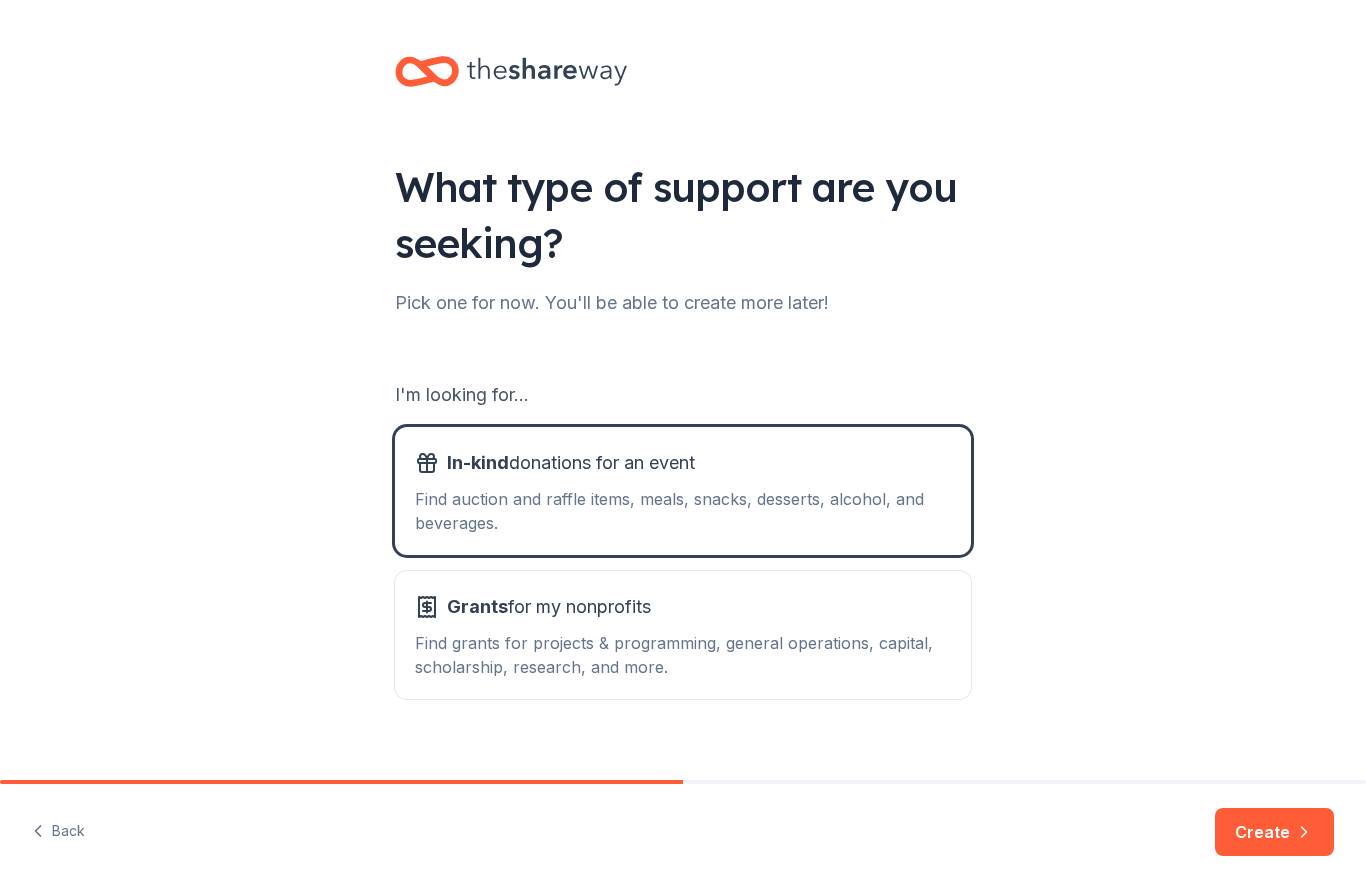 click on "Create" at bounding box center [1274, 832] 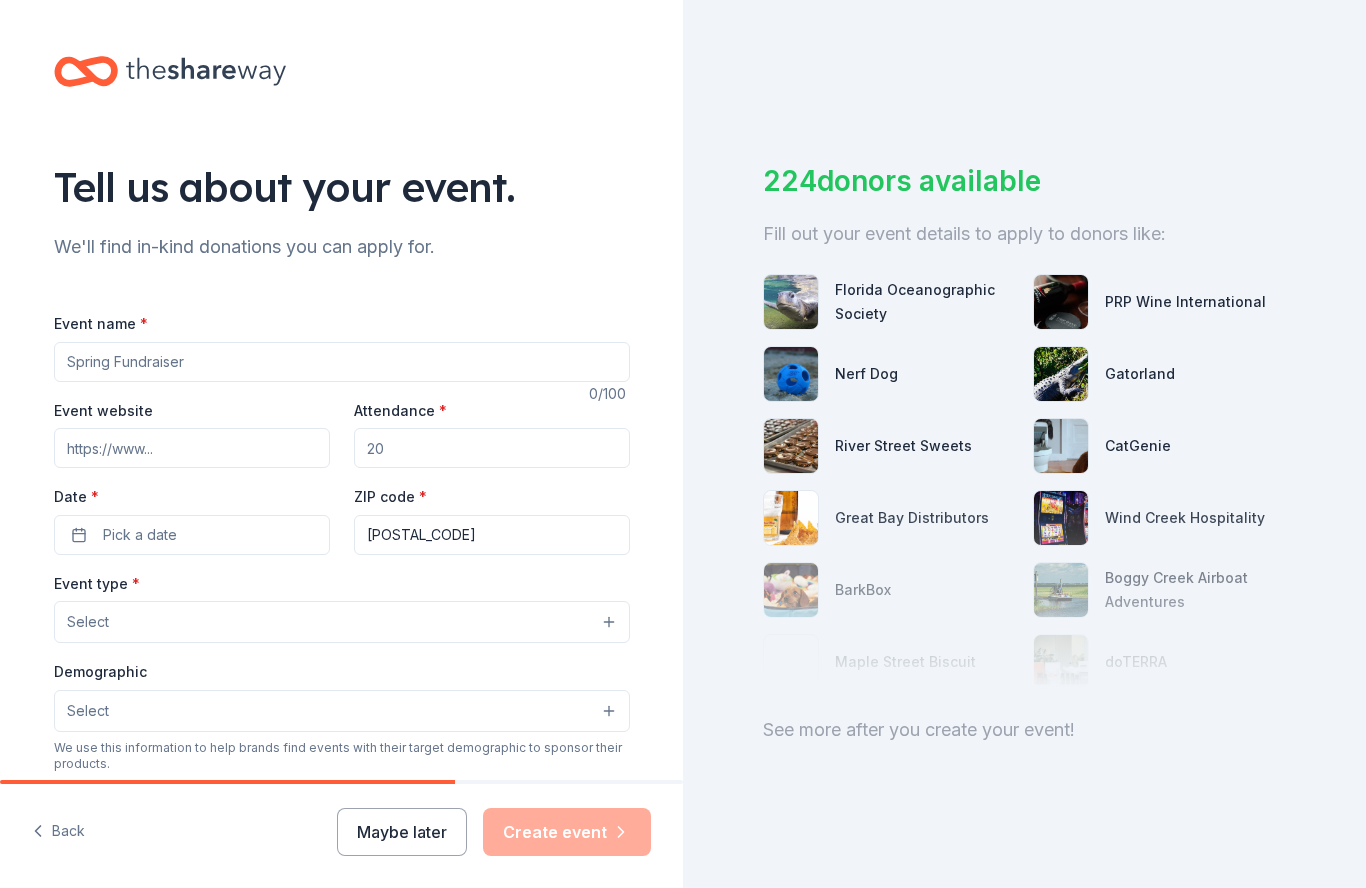 click on "Event name *" at bounding box center [342, 362] 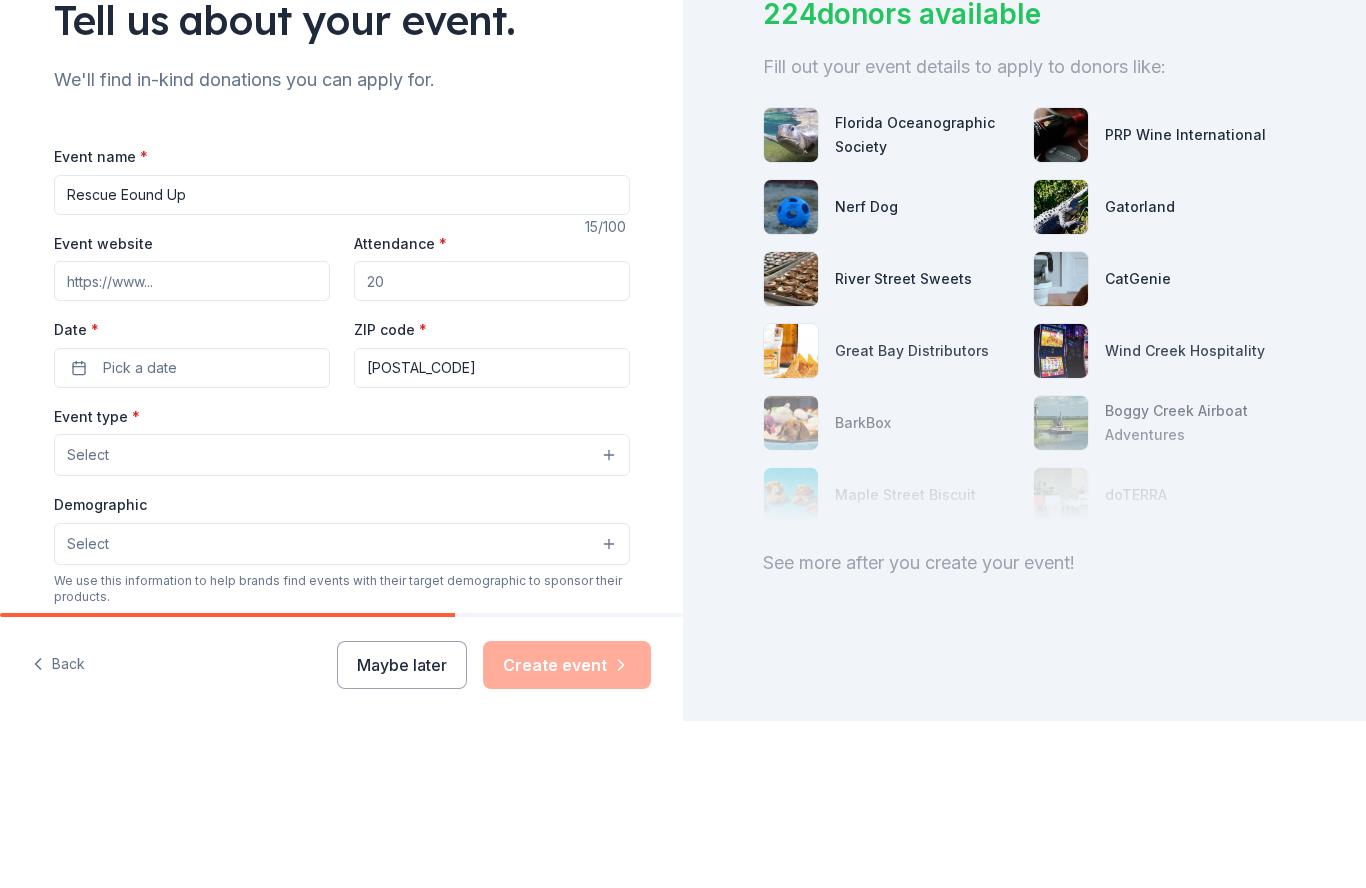 click on "Rescue Eound Up" at bounding box center [342, 362] 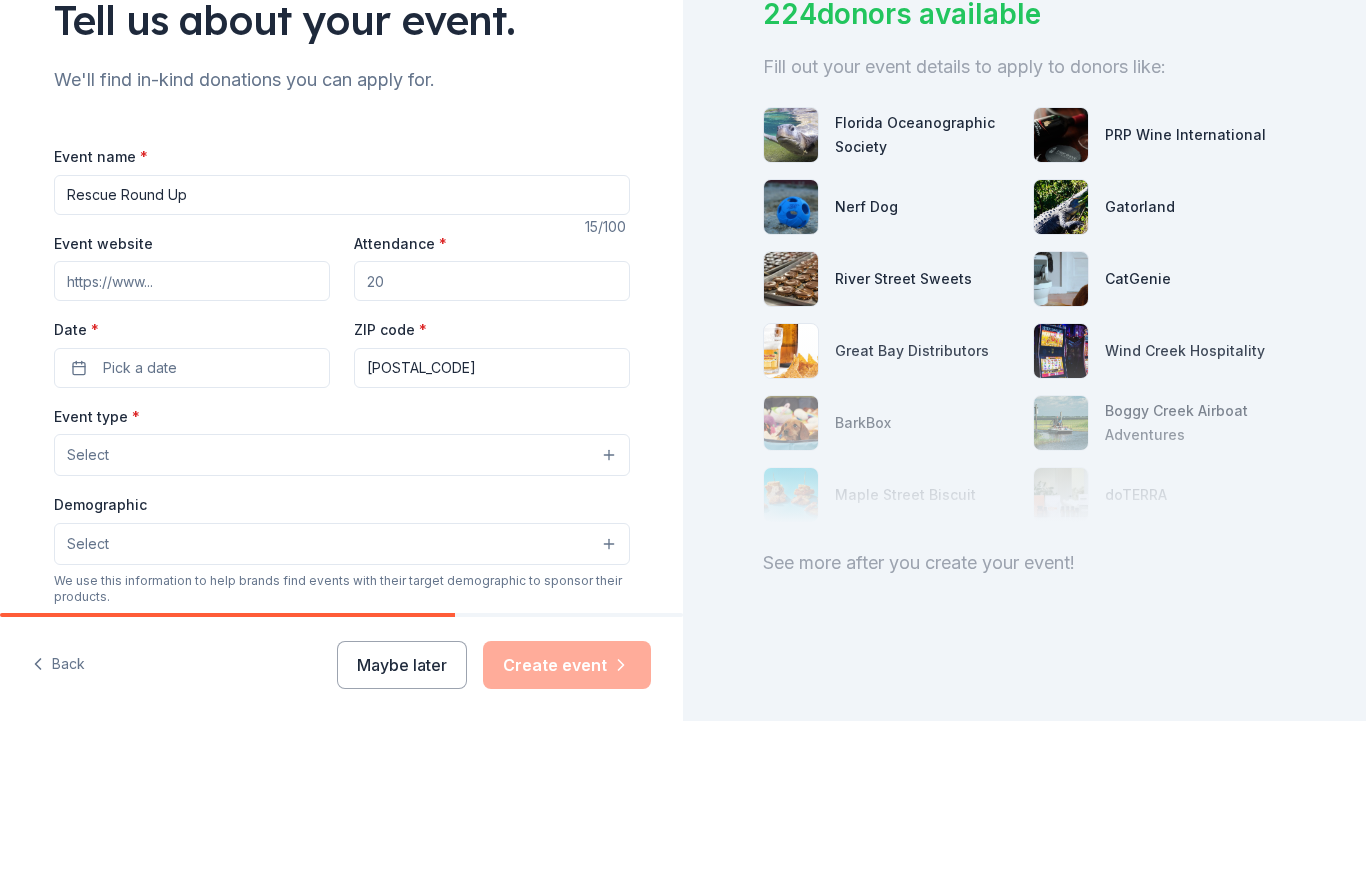 type on "Rescue Round Up" 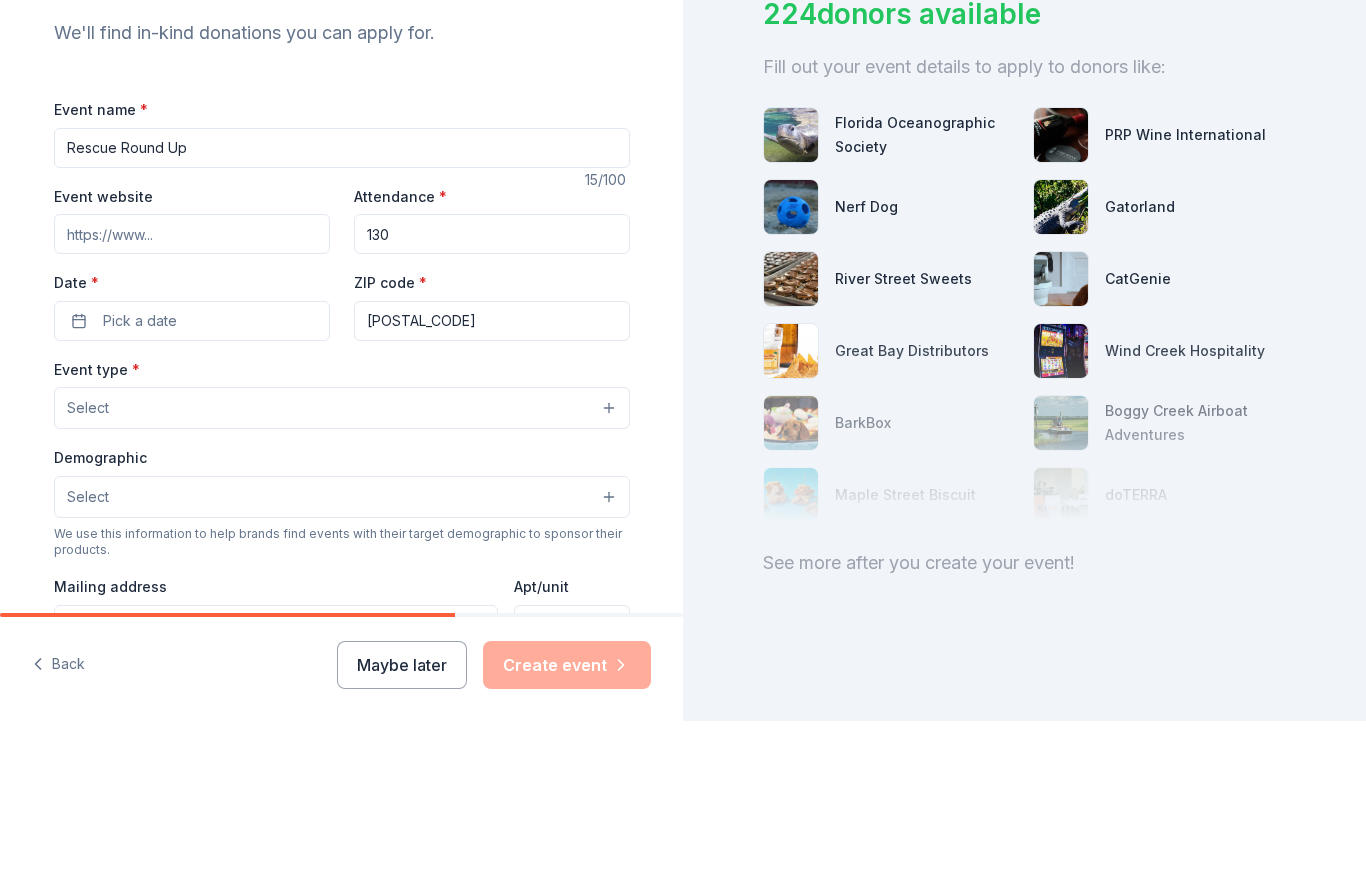scroll, scrollTop: 51, scrollLeft: 0, axis: vertical 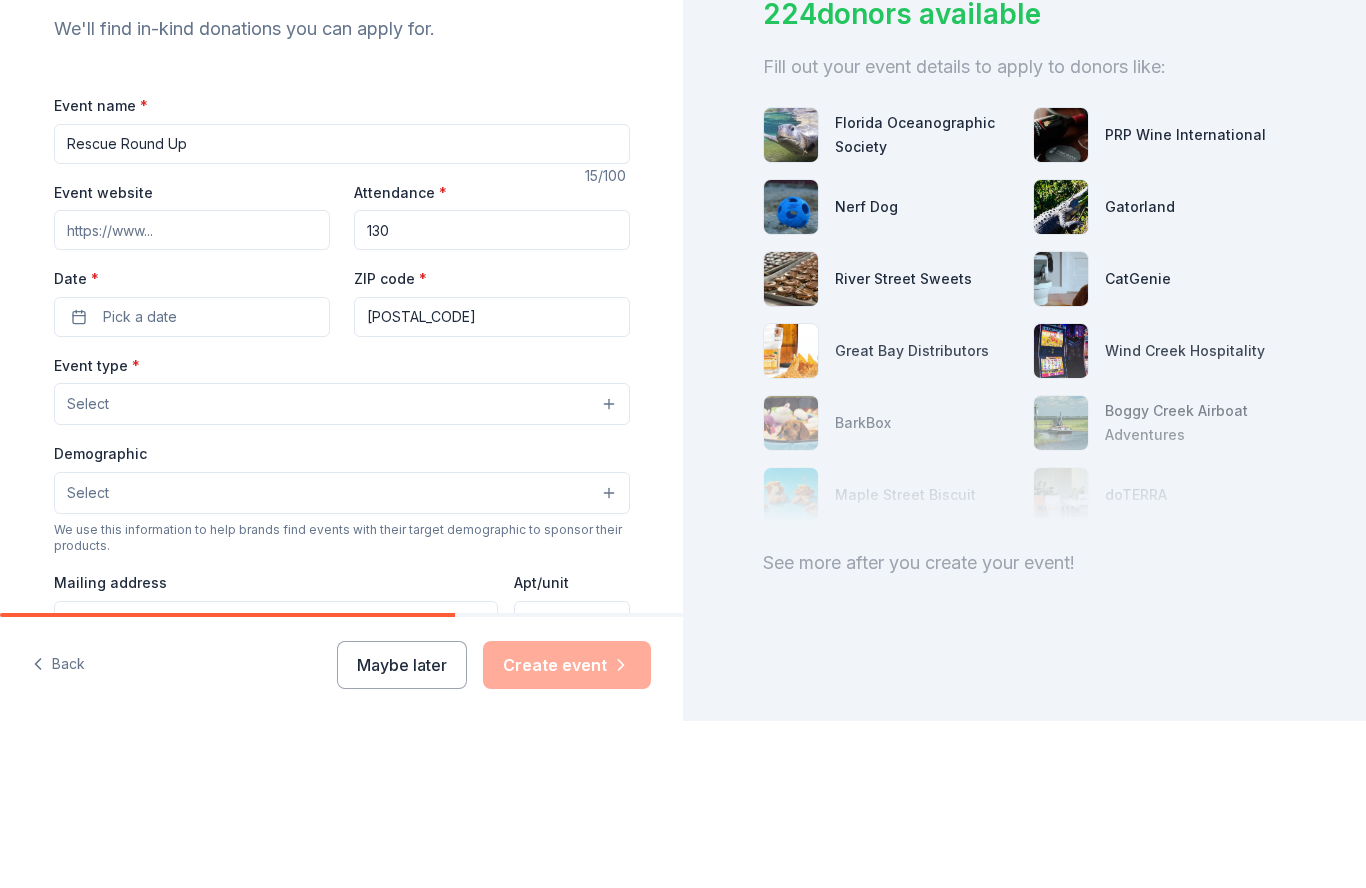type on "130" 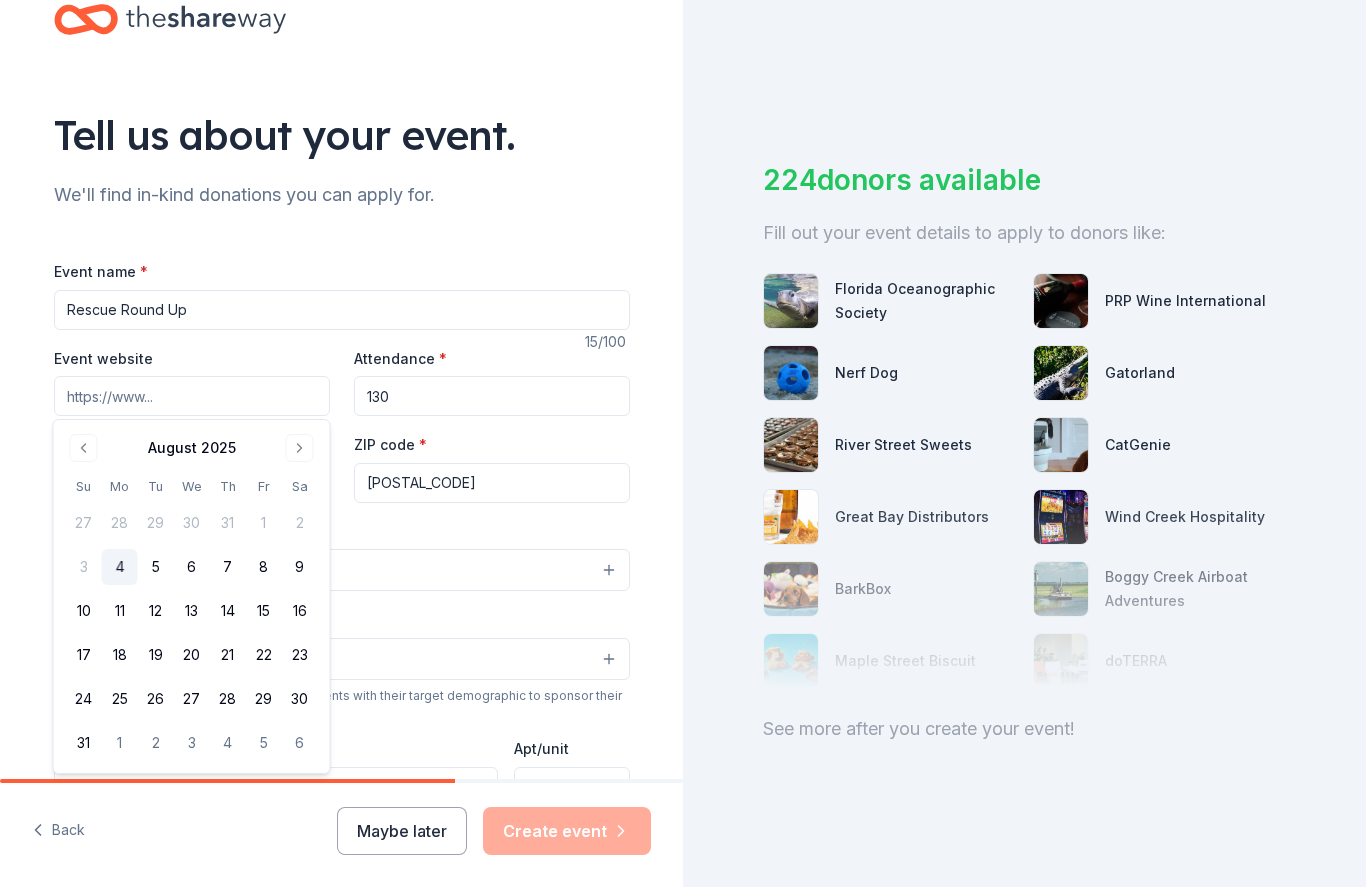 click at bounding box center [300, 449] 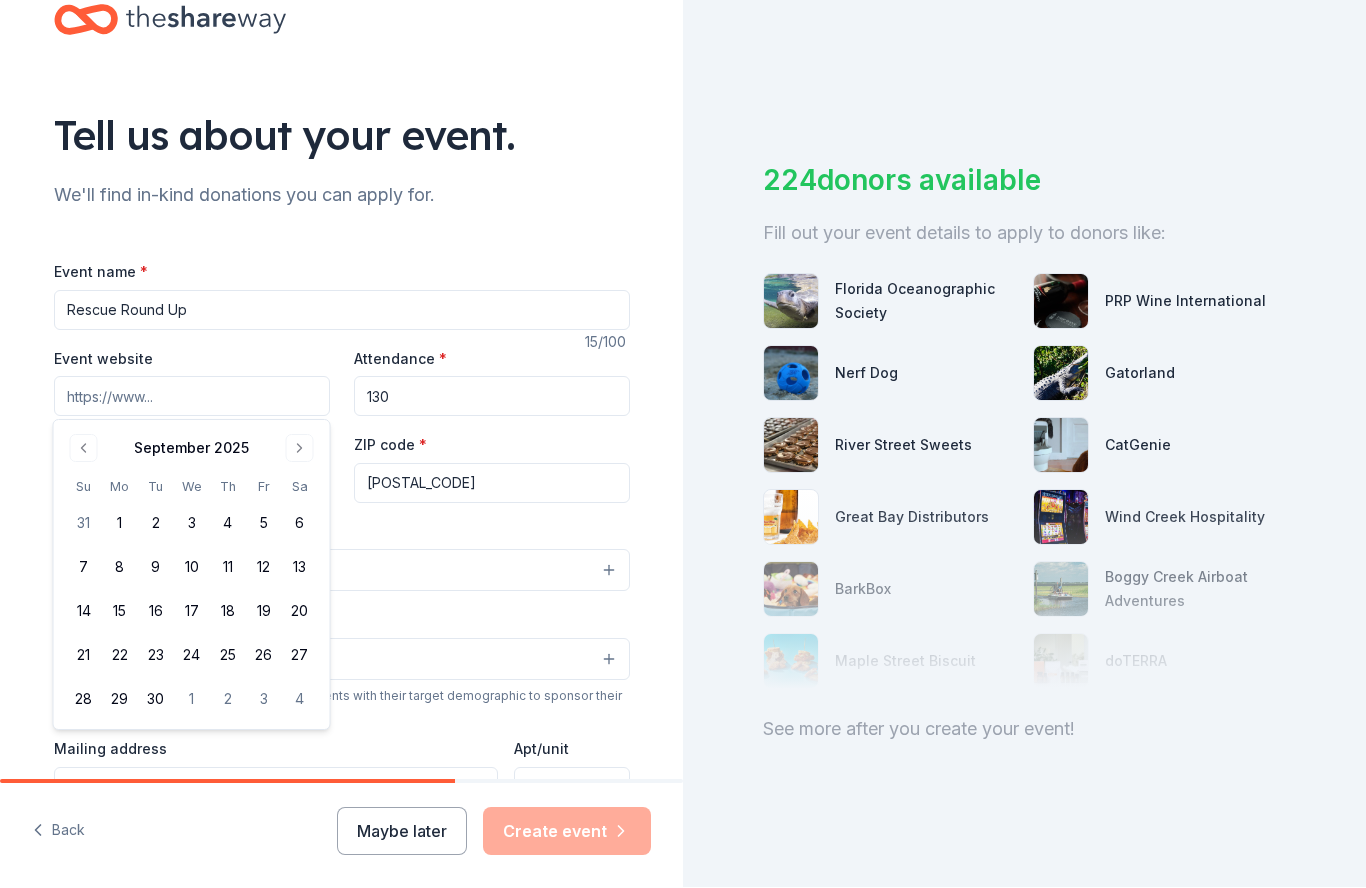 click at bounding box center [300, 449] 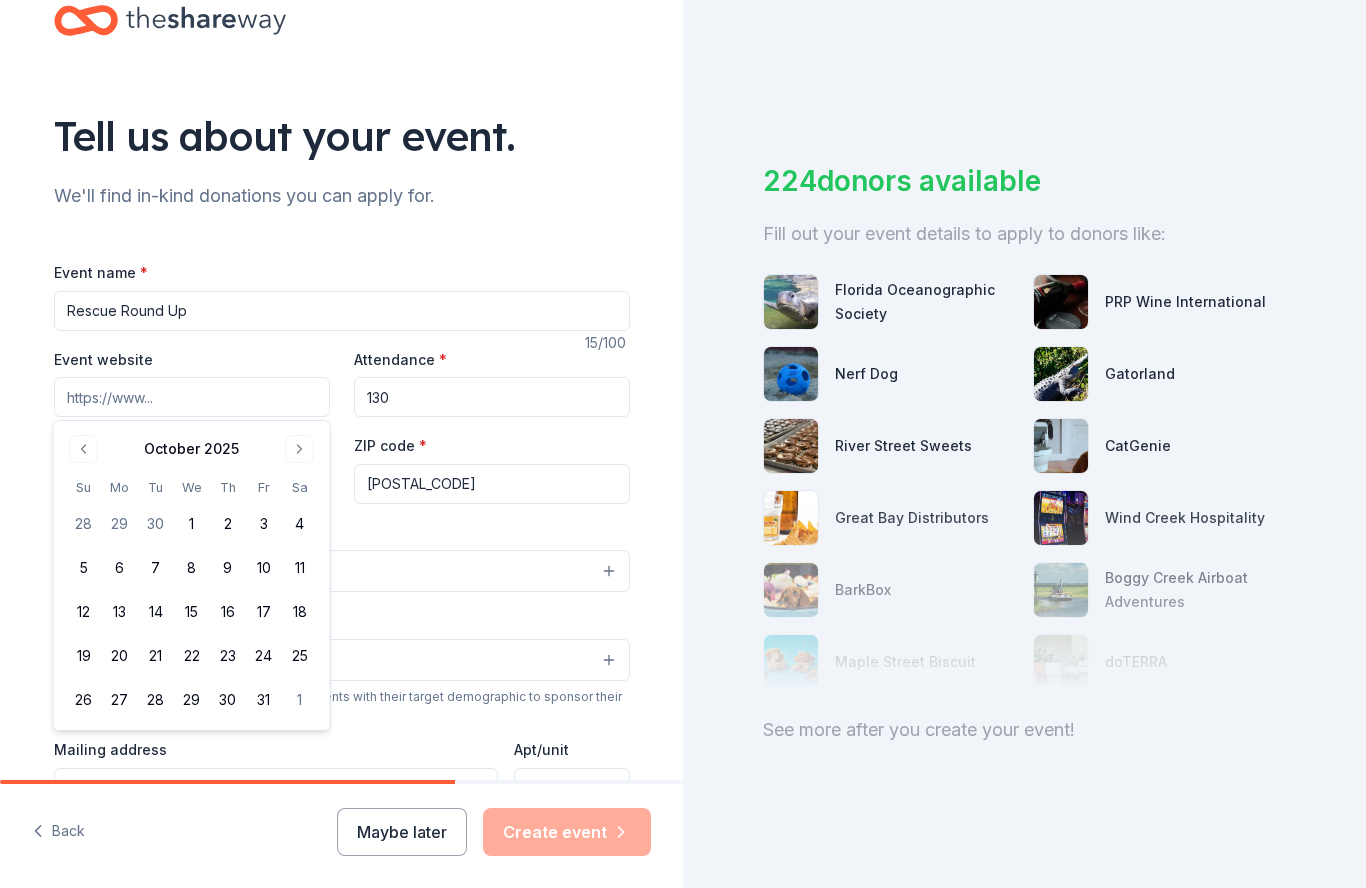 click on "16" at bounding box center [228, 612] 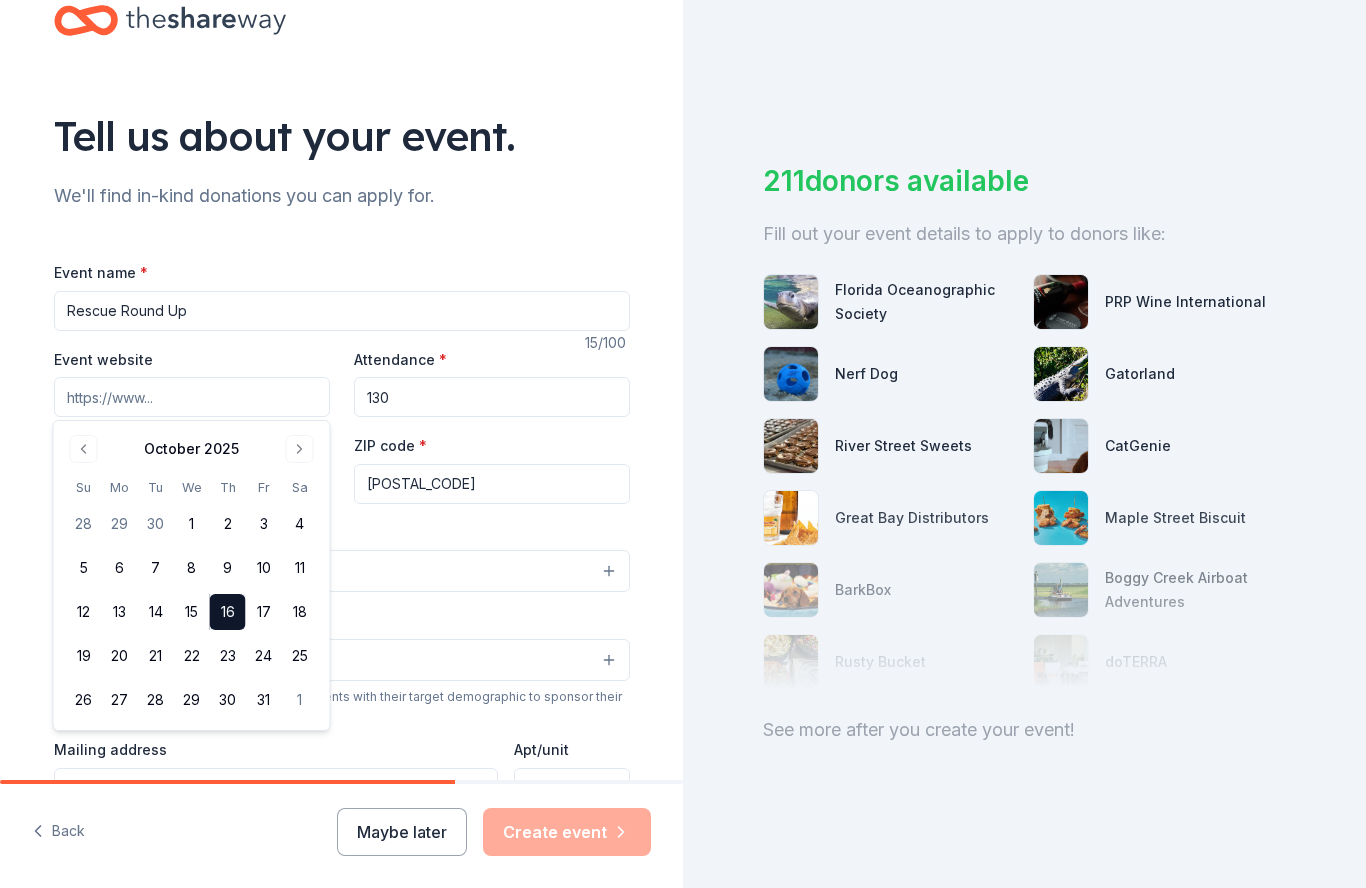click on "Event type * Select" at bounding box center (342, 556) 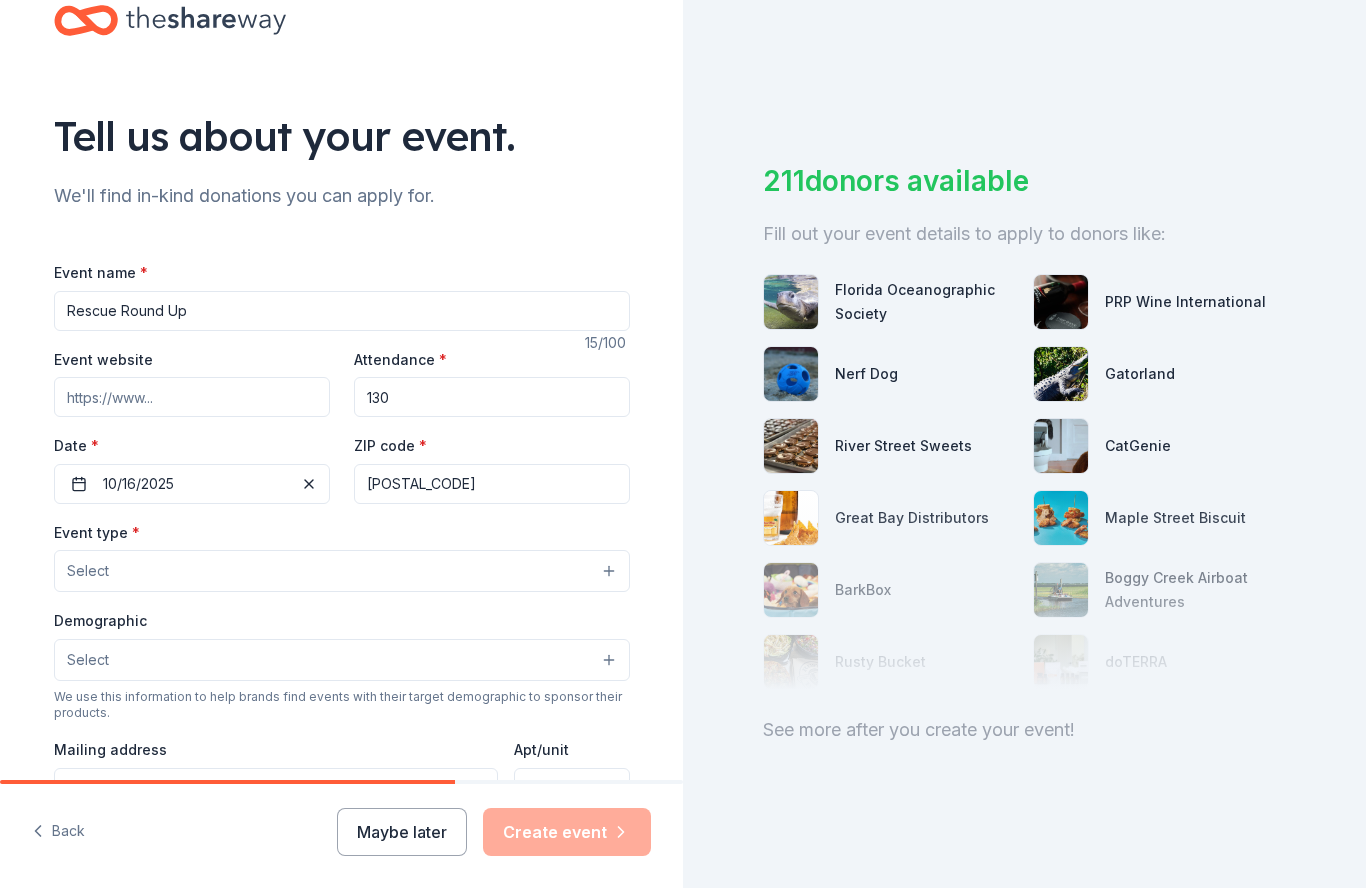 click on "Select" at bounding box center [342, 571] 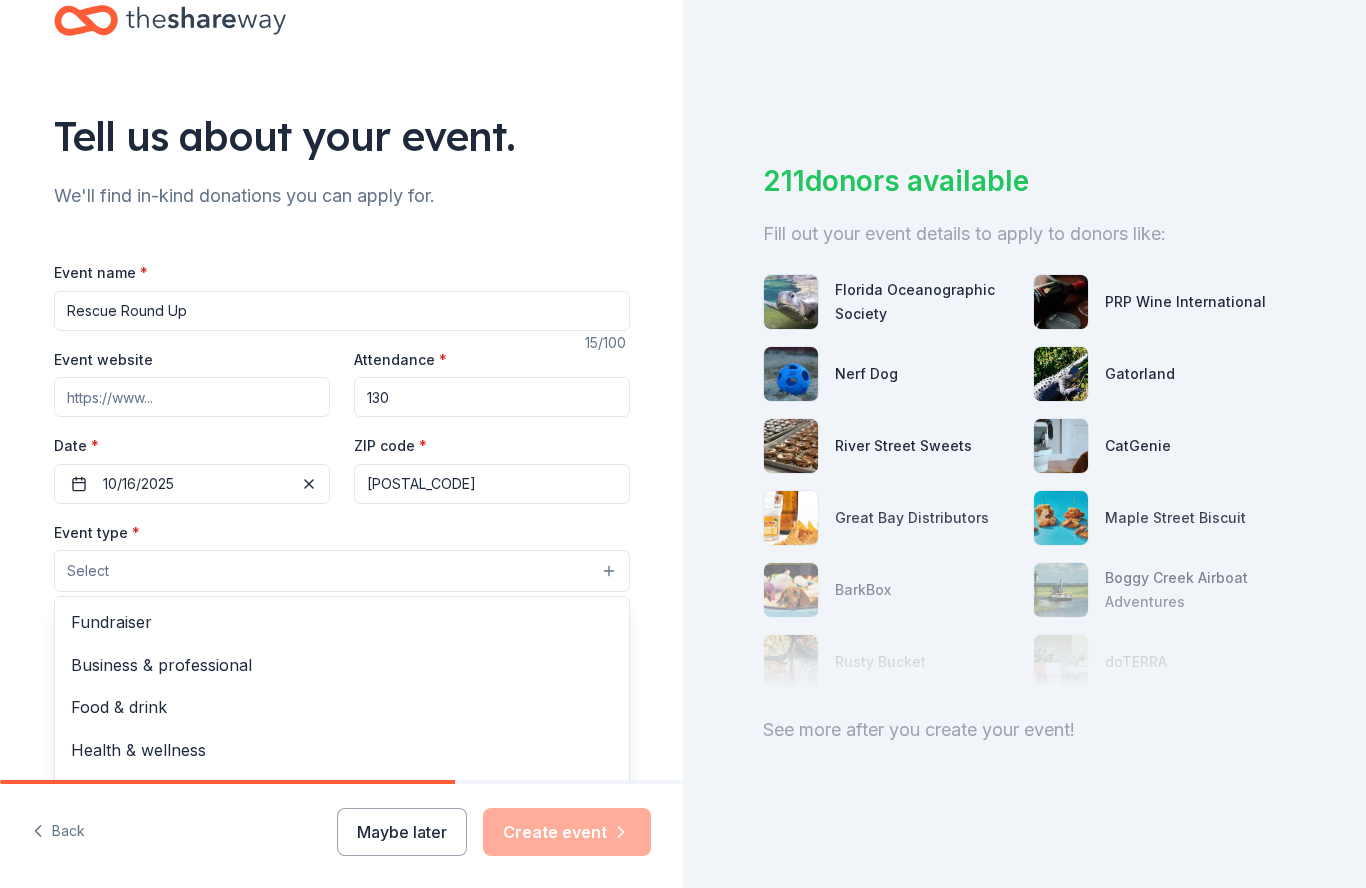click on "Fundraiser" at bounding box center [342, 622] 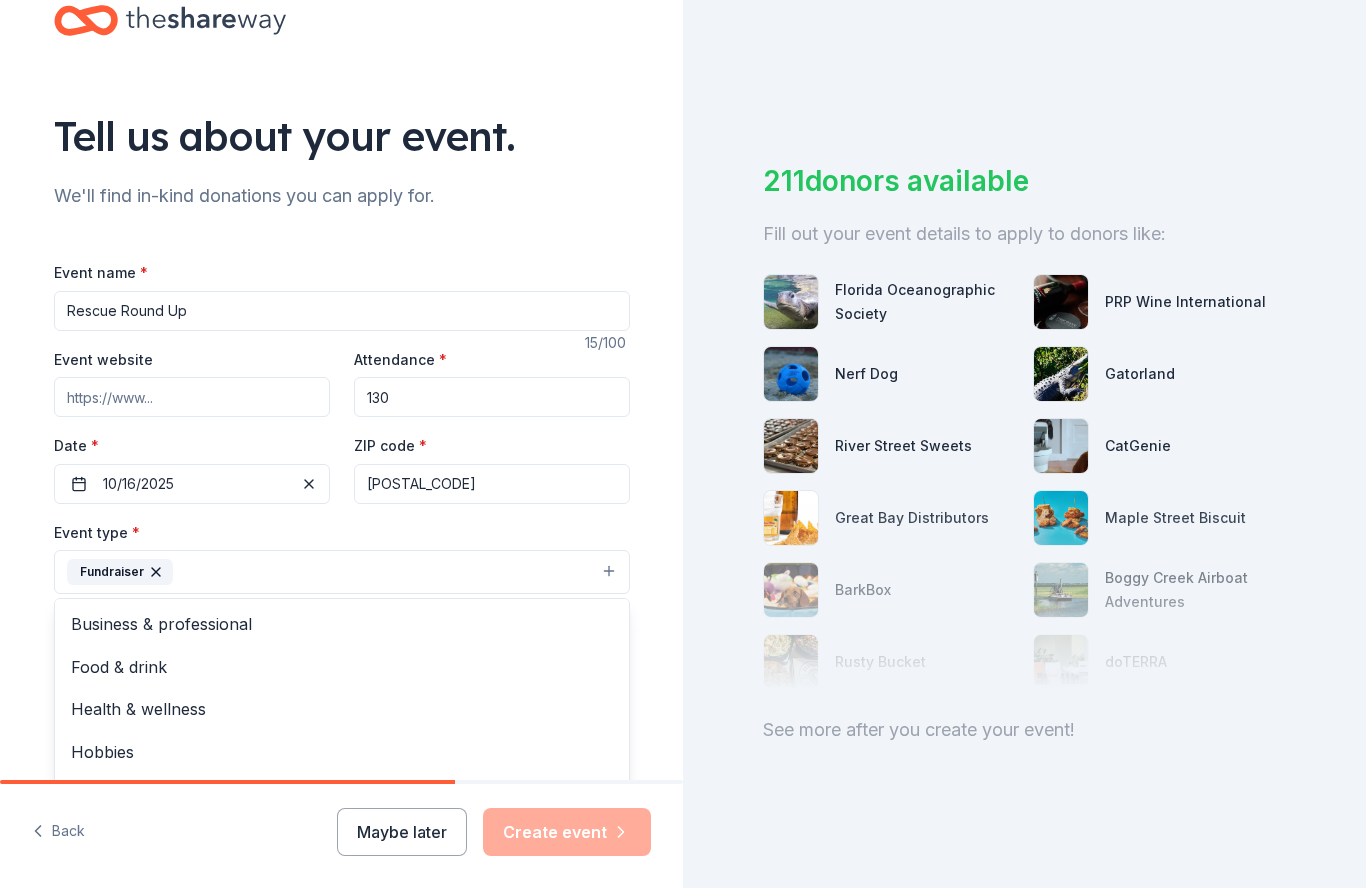 scroll, scrollTop: 0, scrollLeft: 0, axis: both 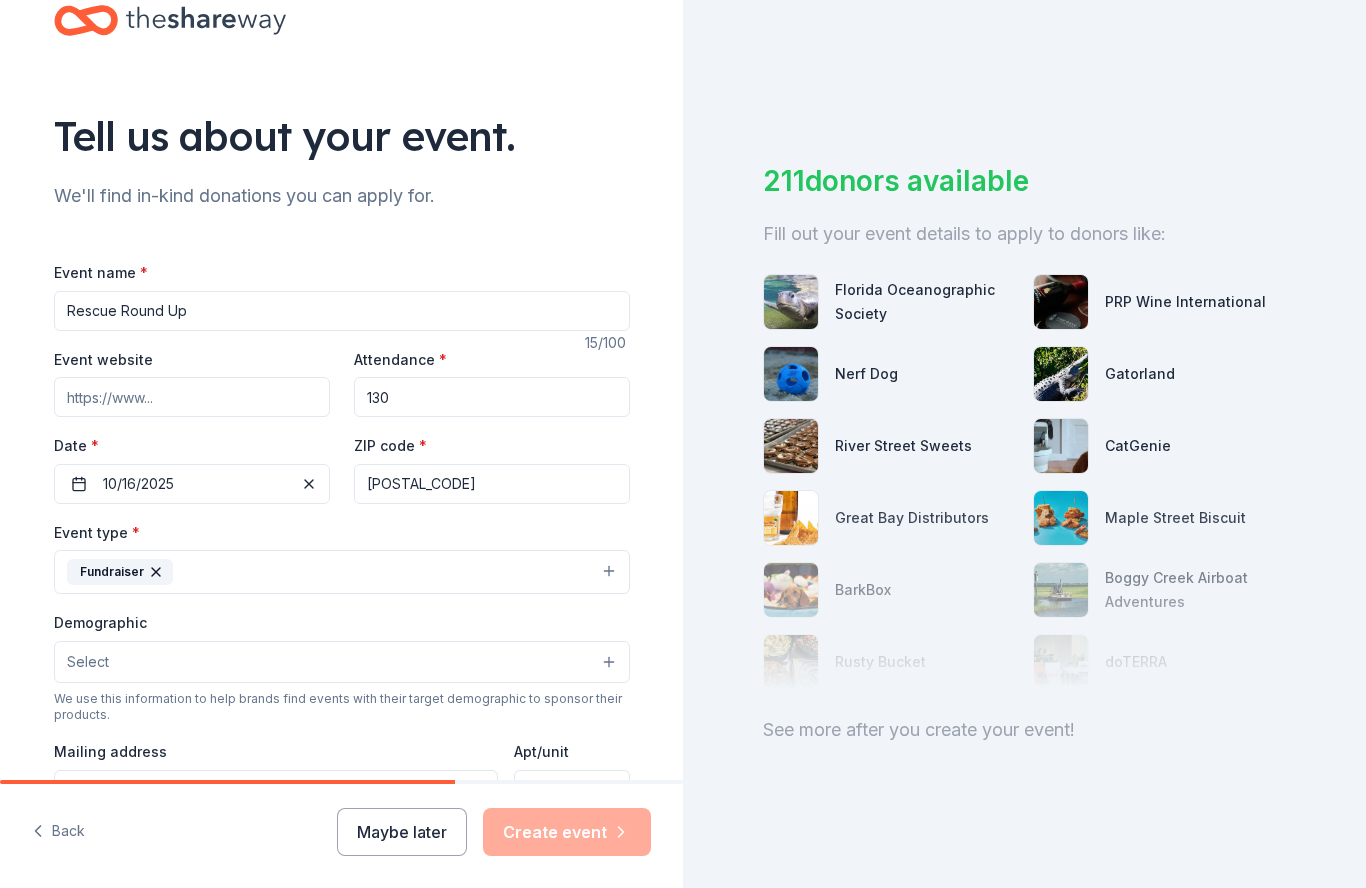click on "Select" at bounding box center [342, 662] 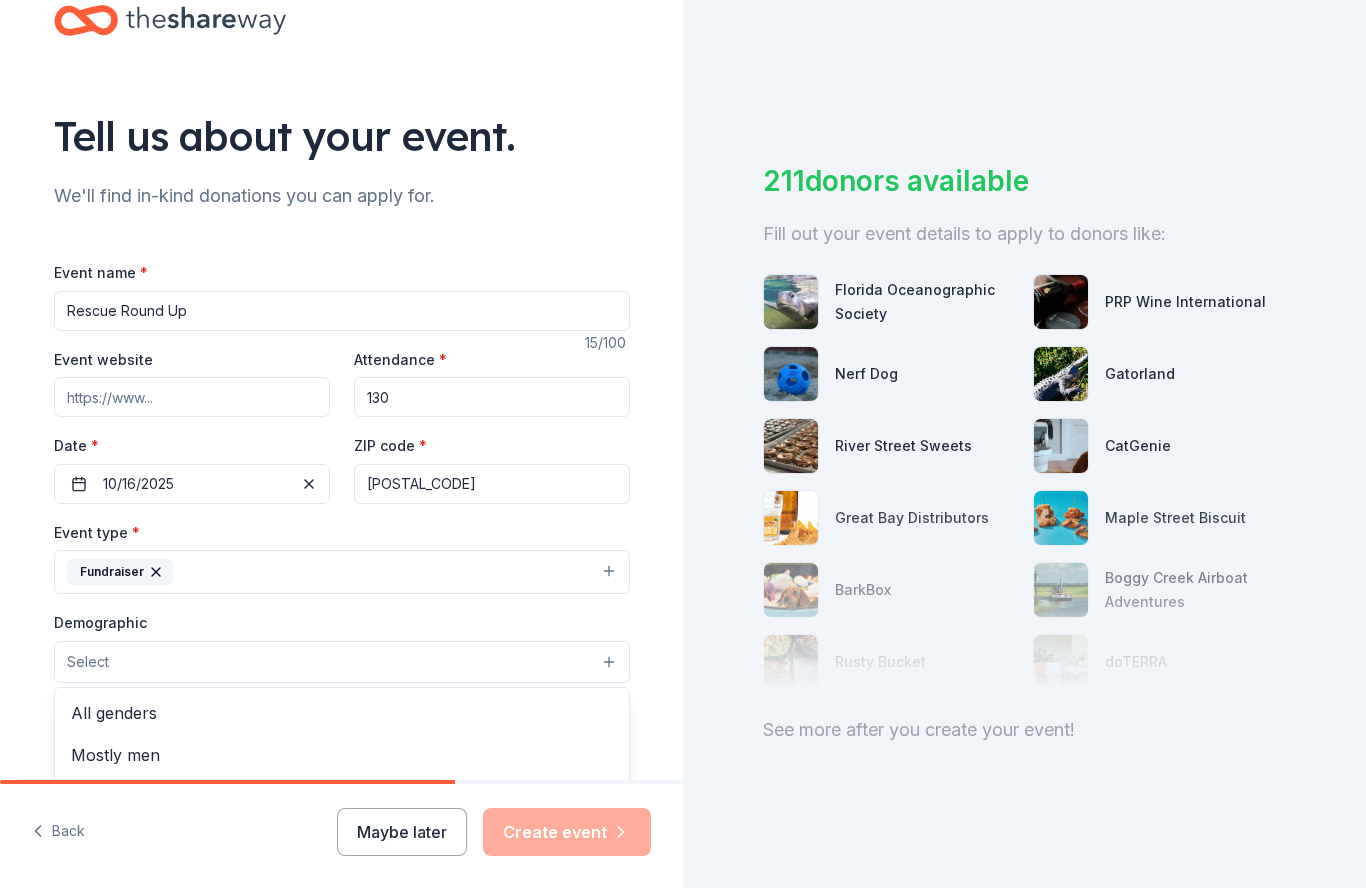 click on "All genders" at bounding box center [342, 713] 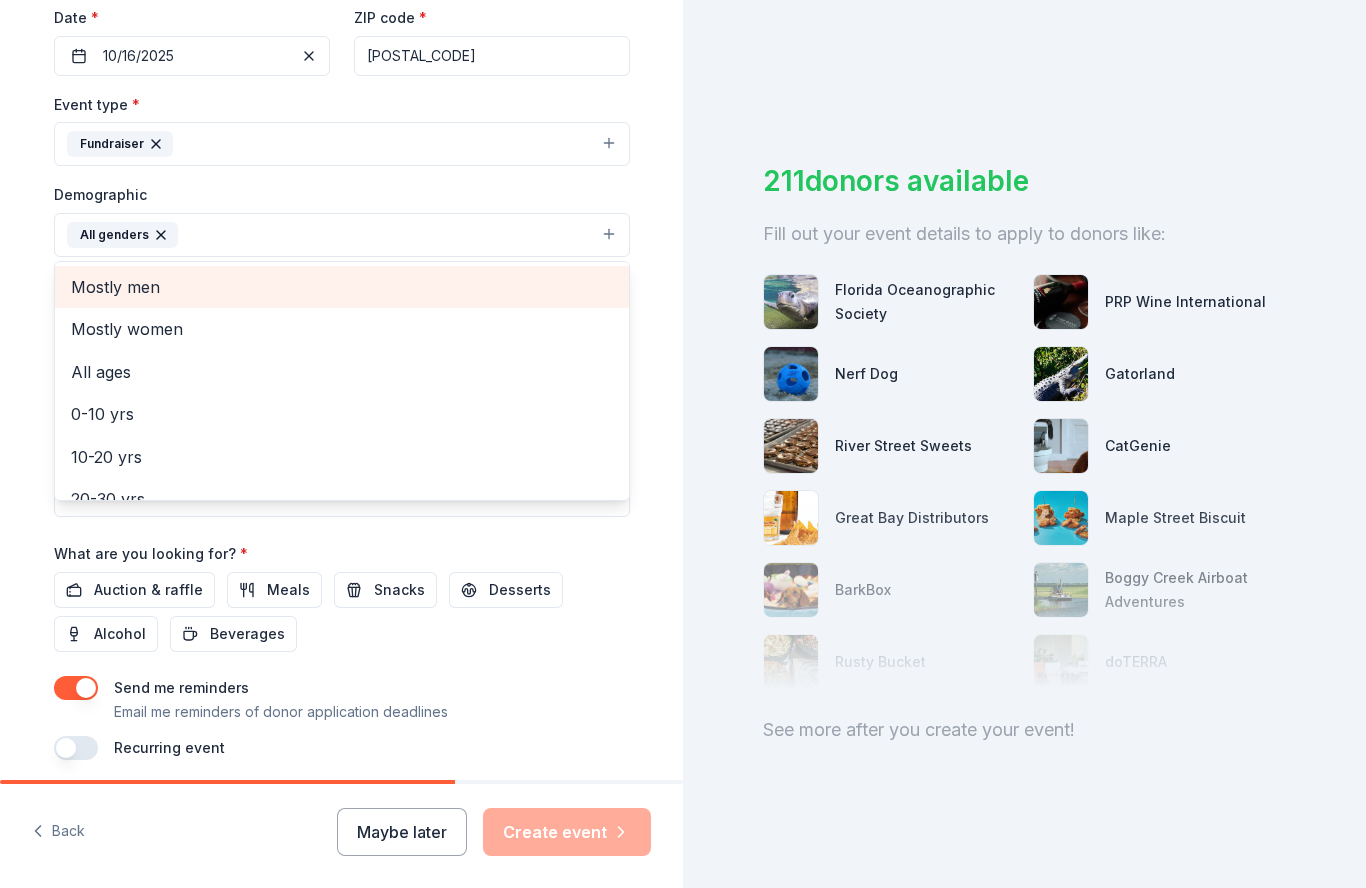 scroll, scrollTop: 468, scrollLeft: 0, axis: vertical 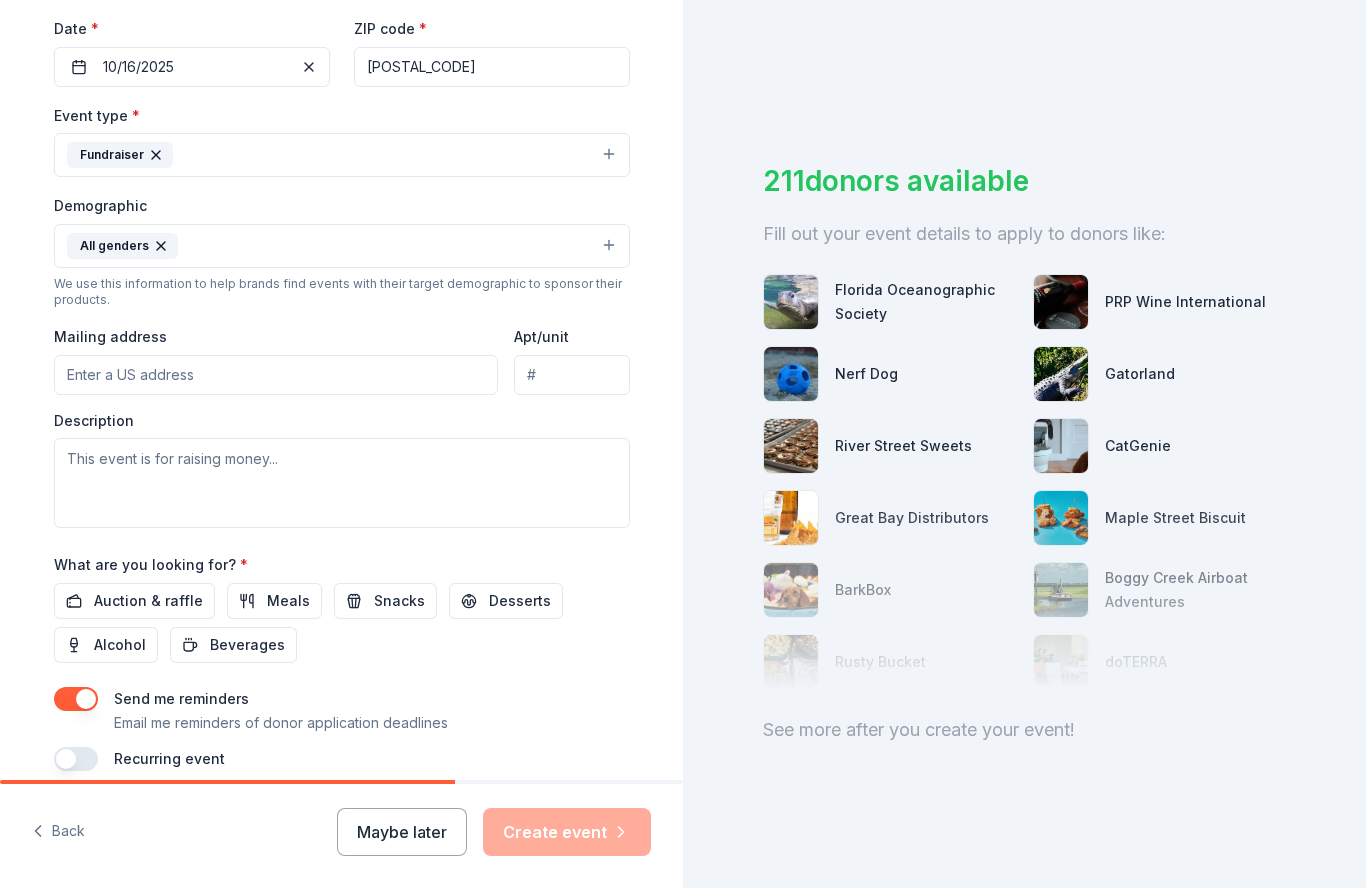 click on "Auction & raffle" at bounding box center [148, 601] 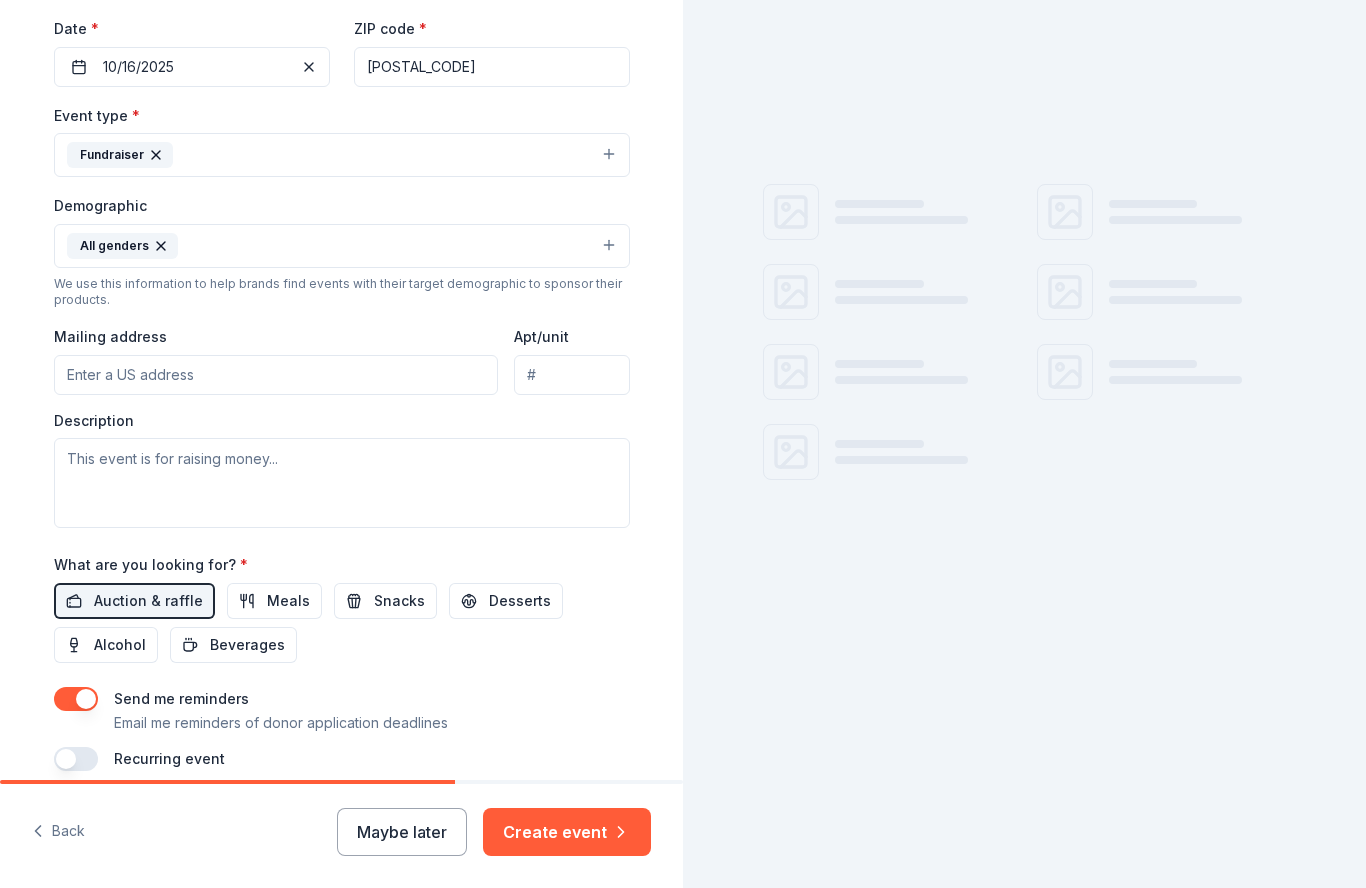 click on "Alcohol" at bounding box center (120, 645) 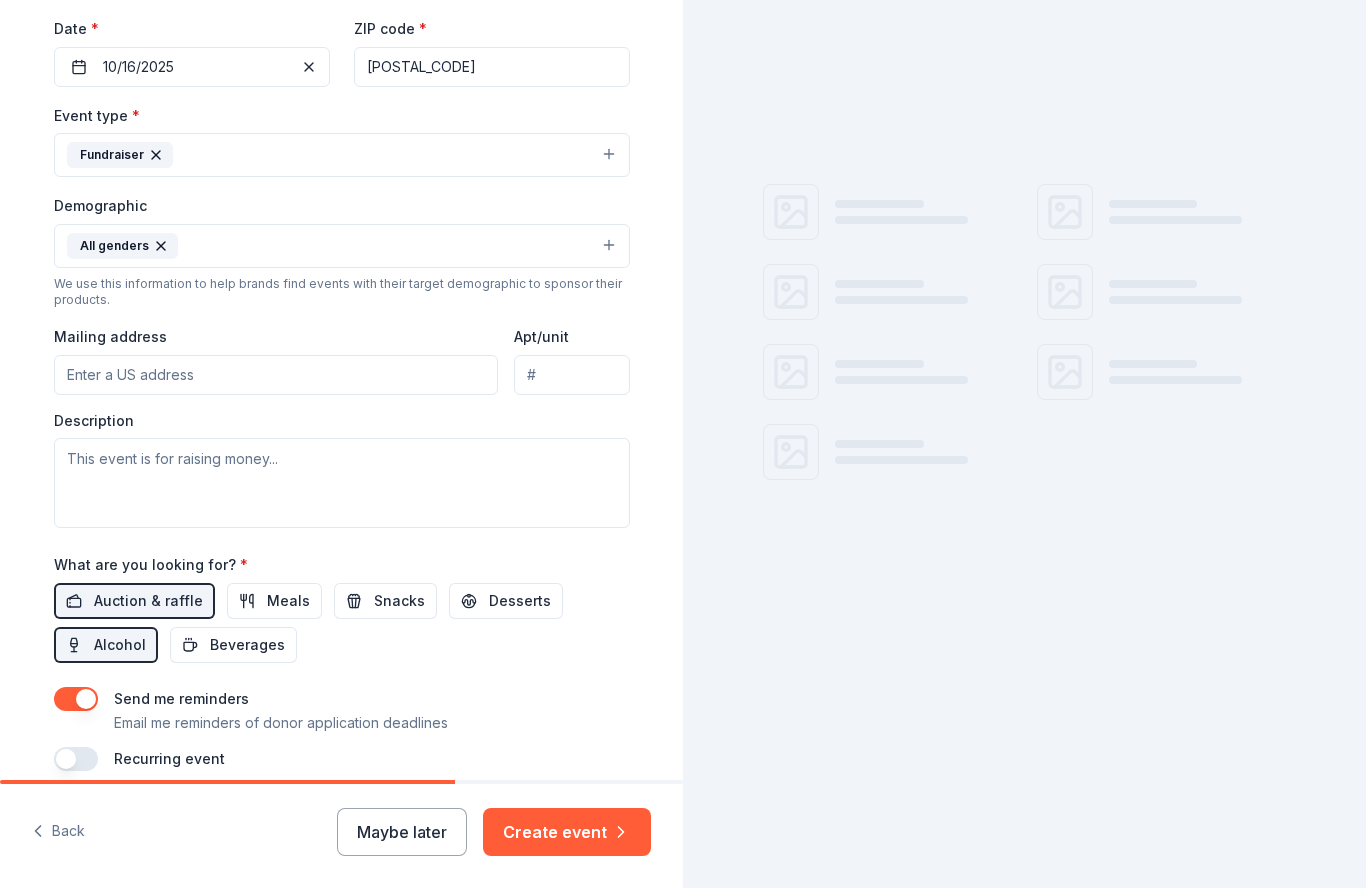 click on "Beverages" at bounding box center (247, 645) 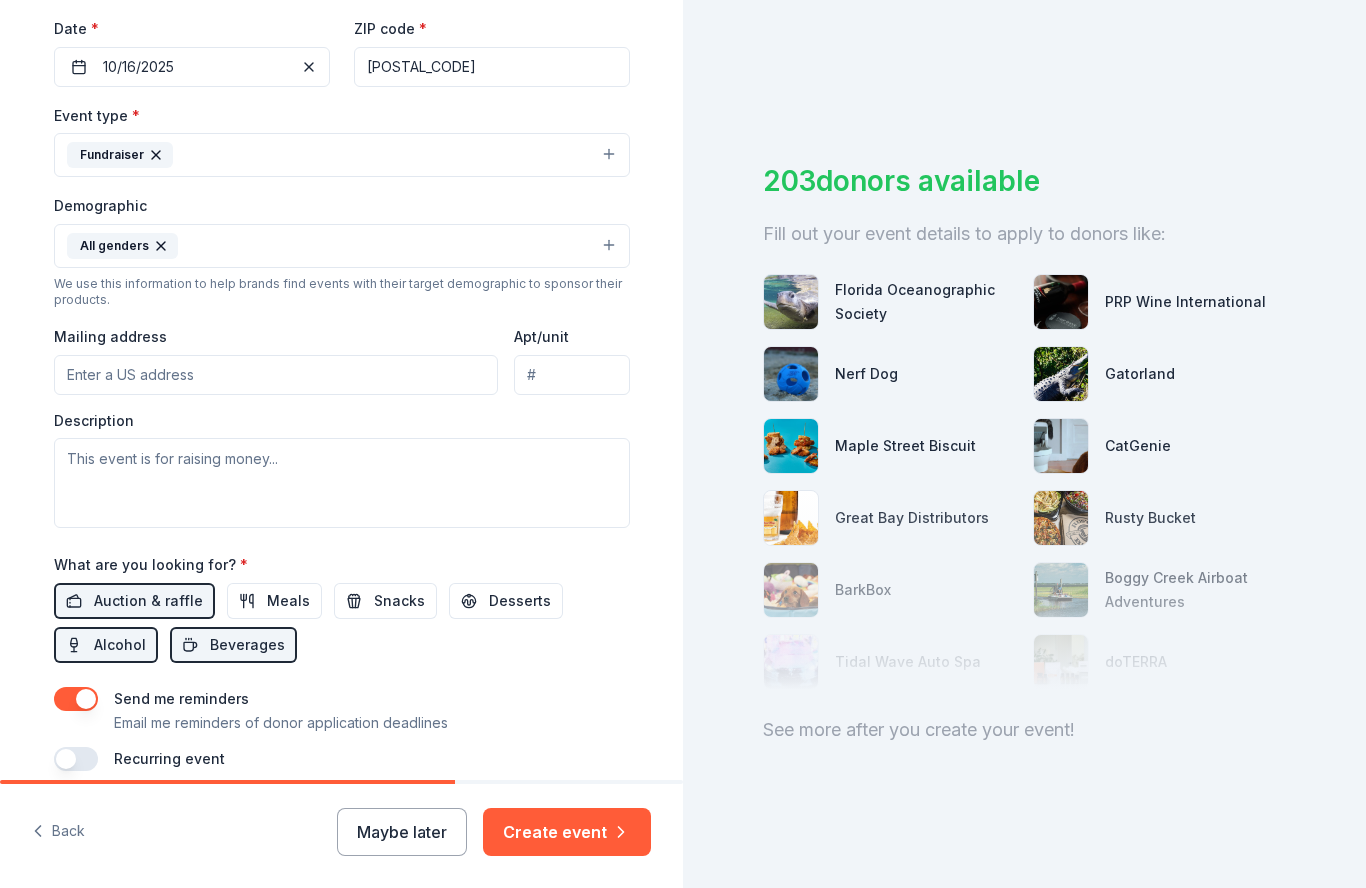 click on "Desserts" at bounding box center [520, 601] 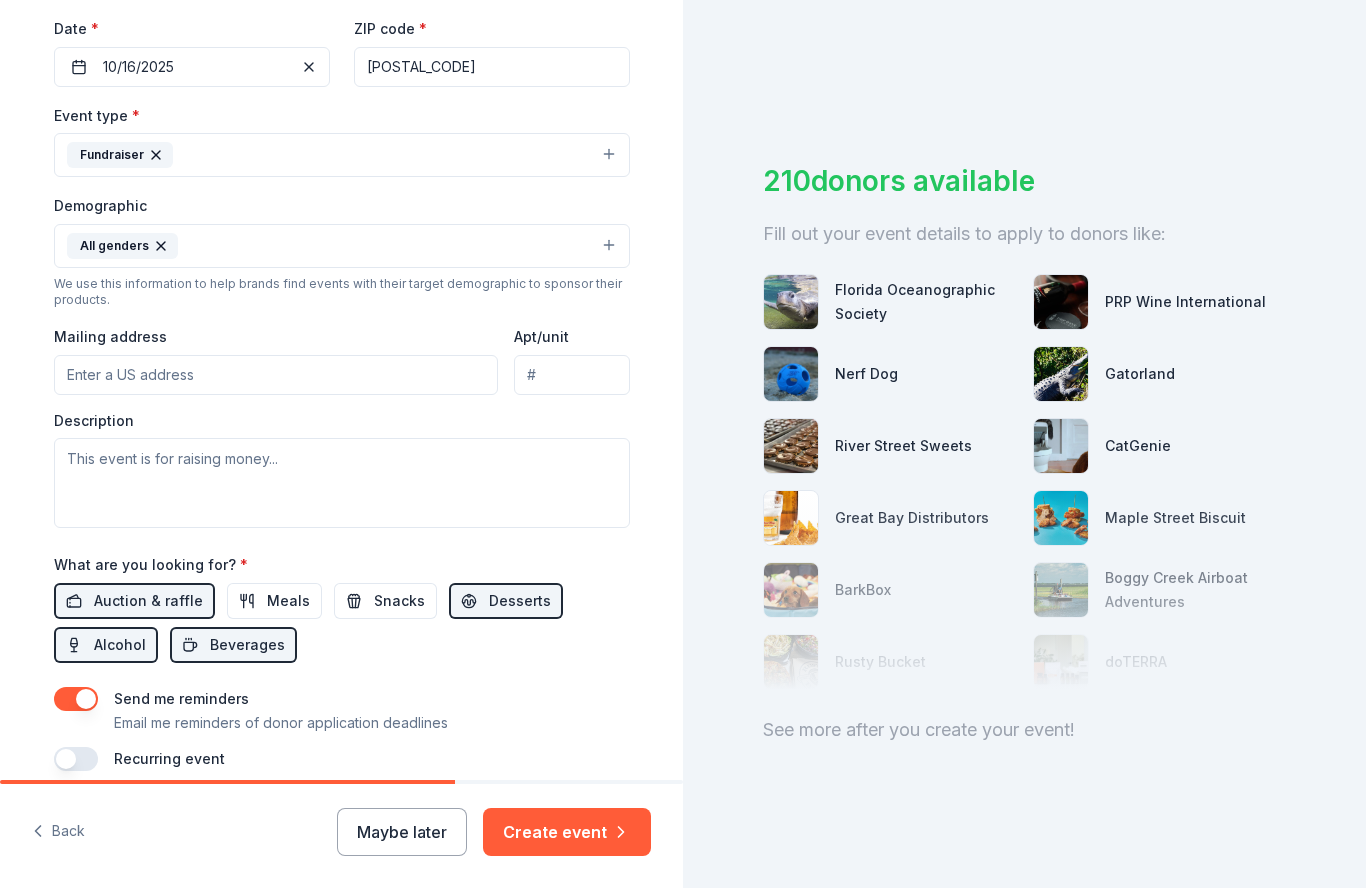 click on "Snacks" at bounding box center [399, 601] 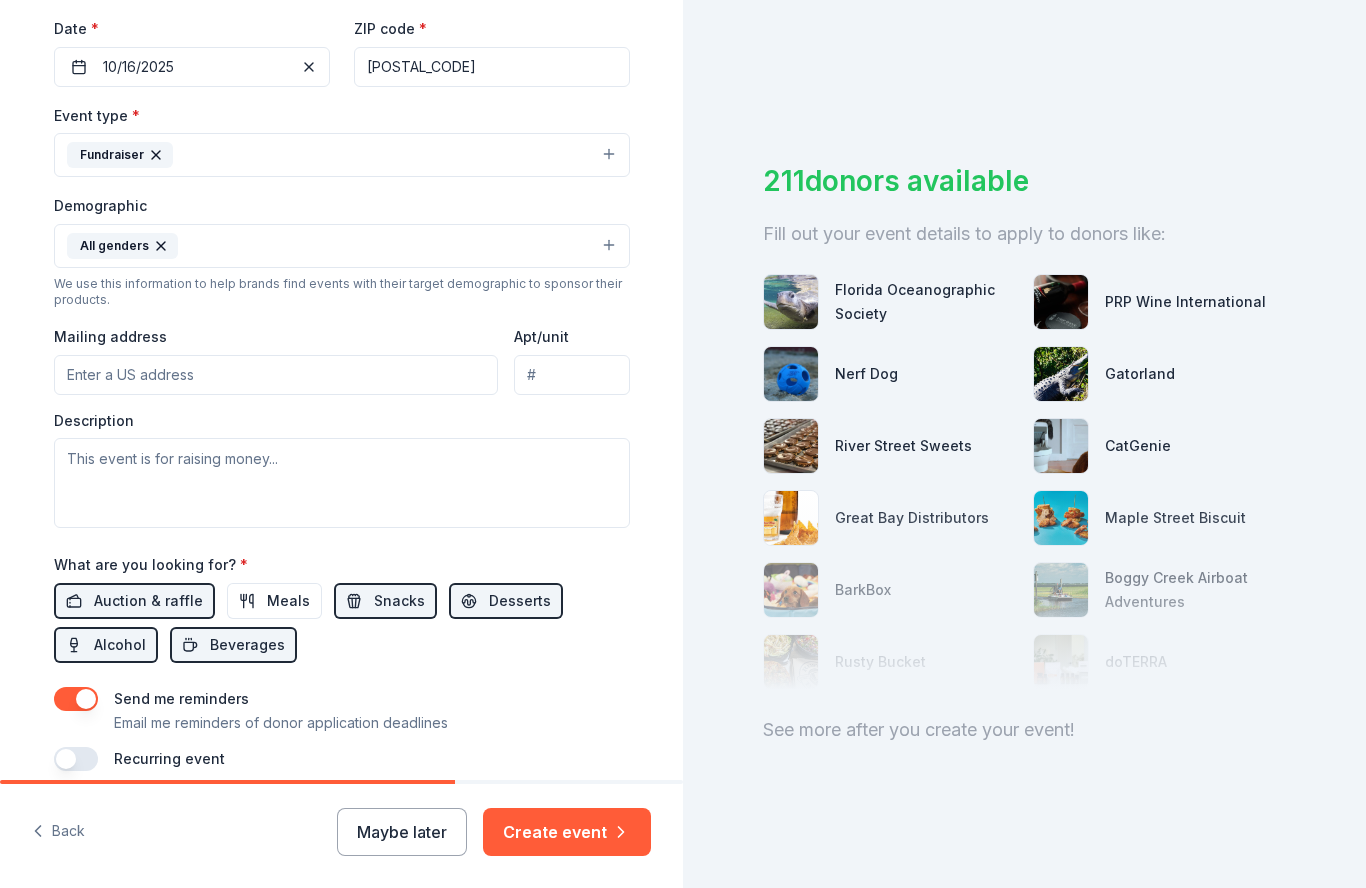 click on "Create event" at bounding box center [567, 832] 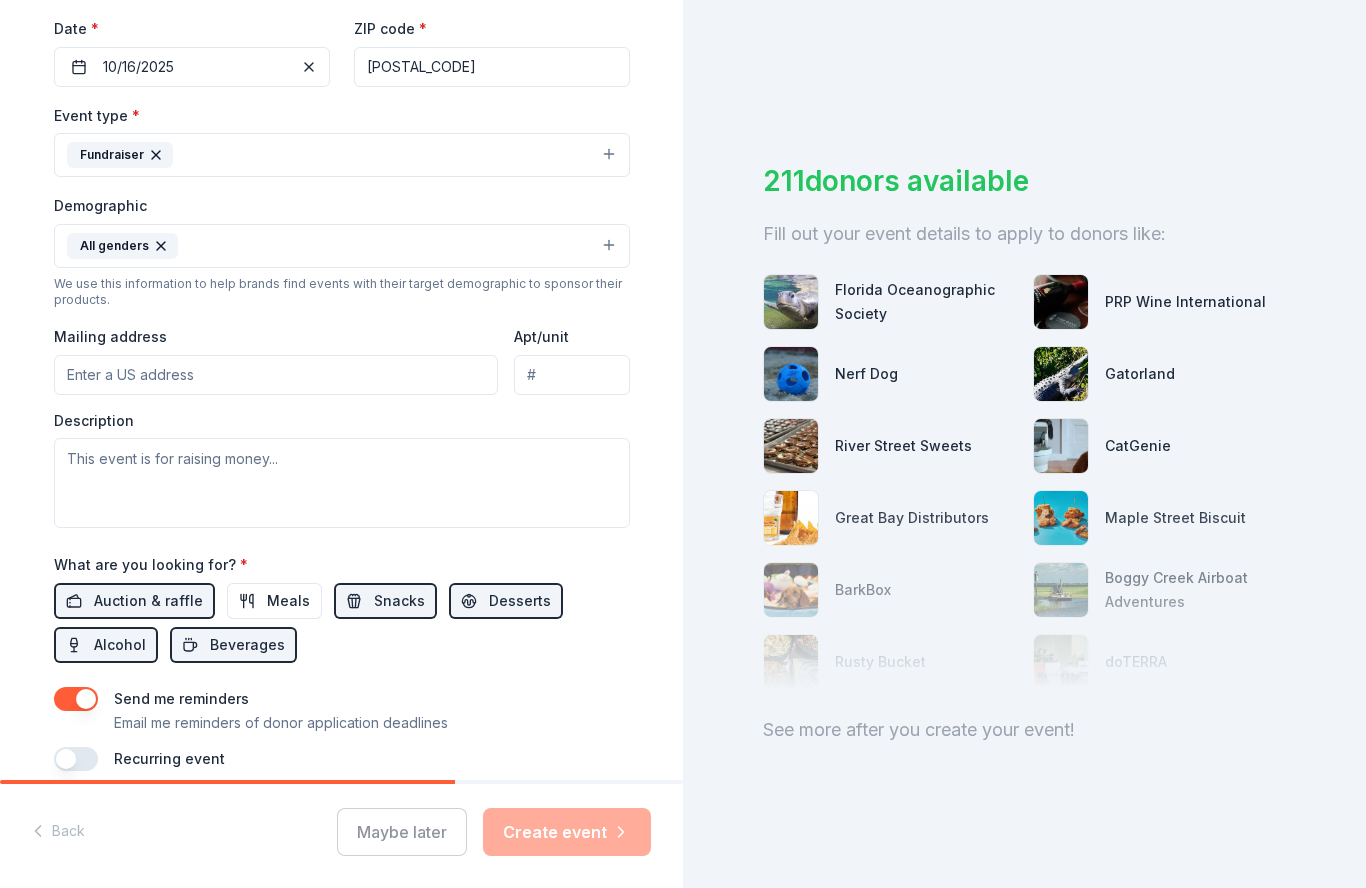 scroll, scrollTop: 0, scrollLeft: 0, axis: both 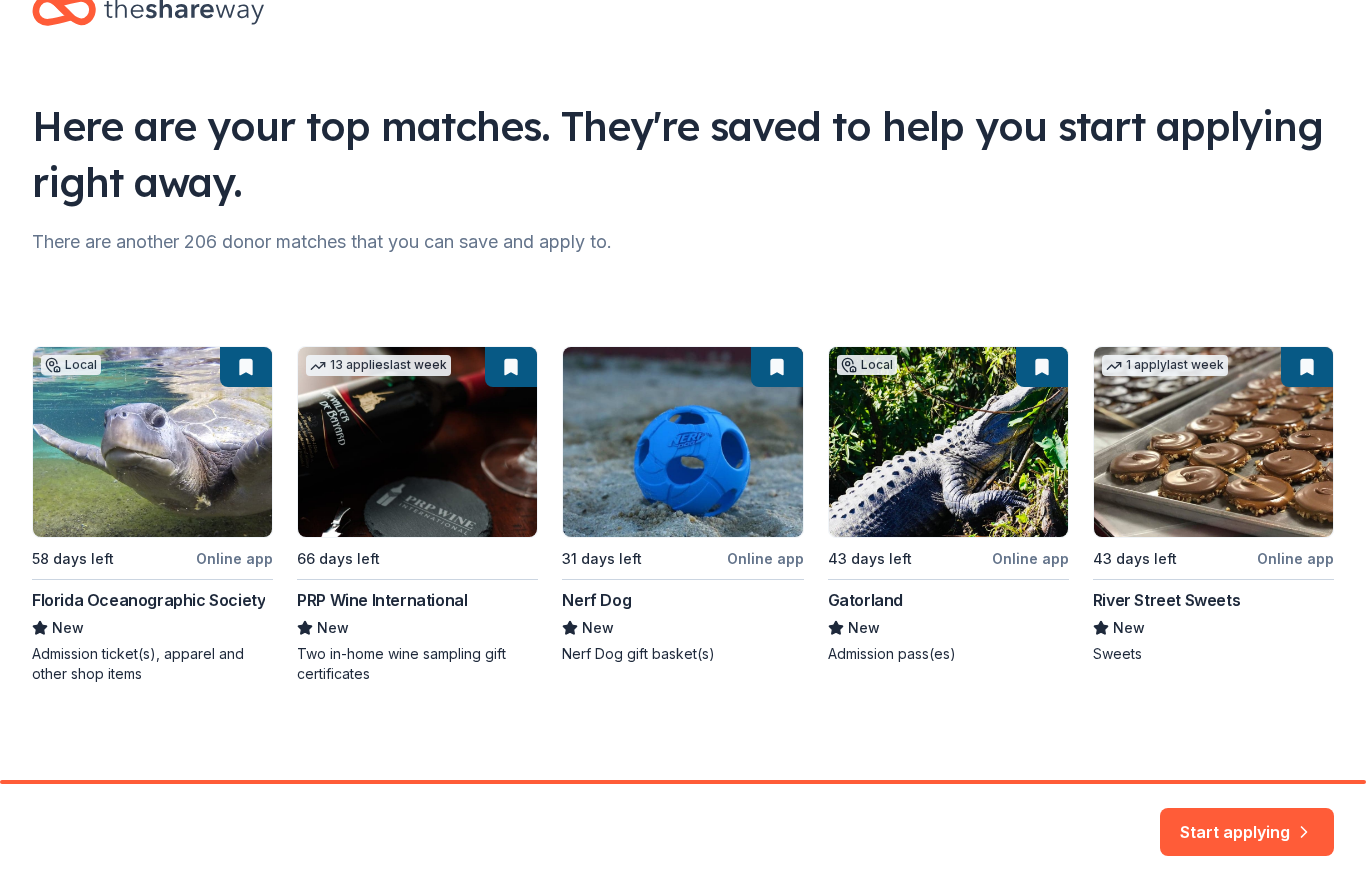 click on "Start applying" at bounding box center [1247, 820] 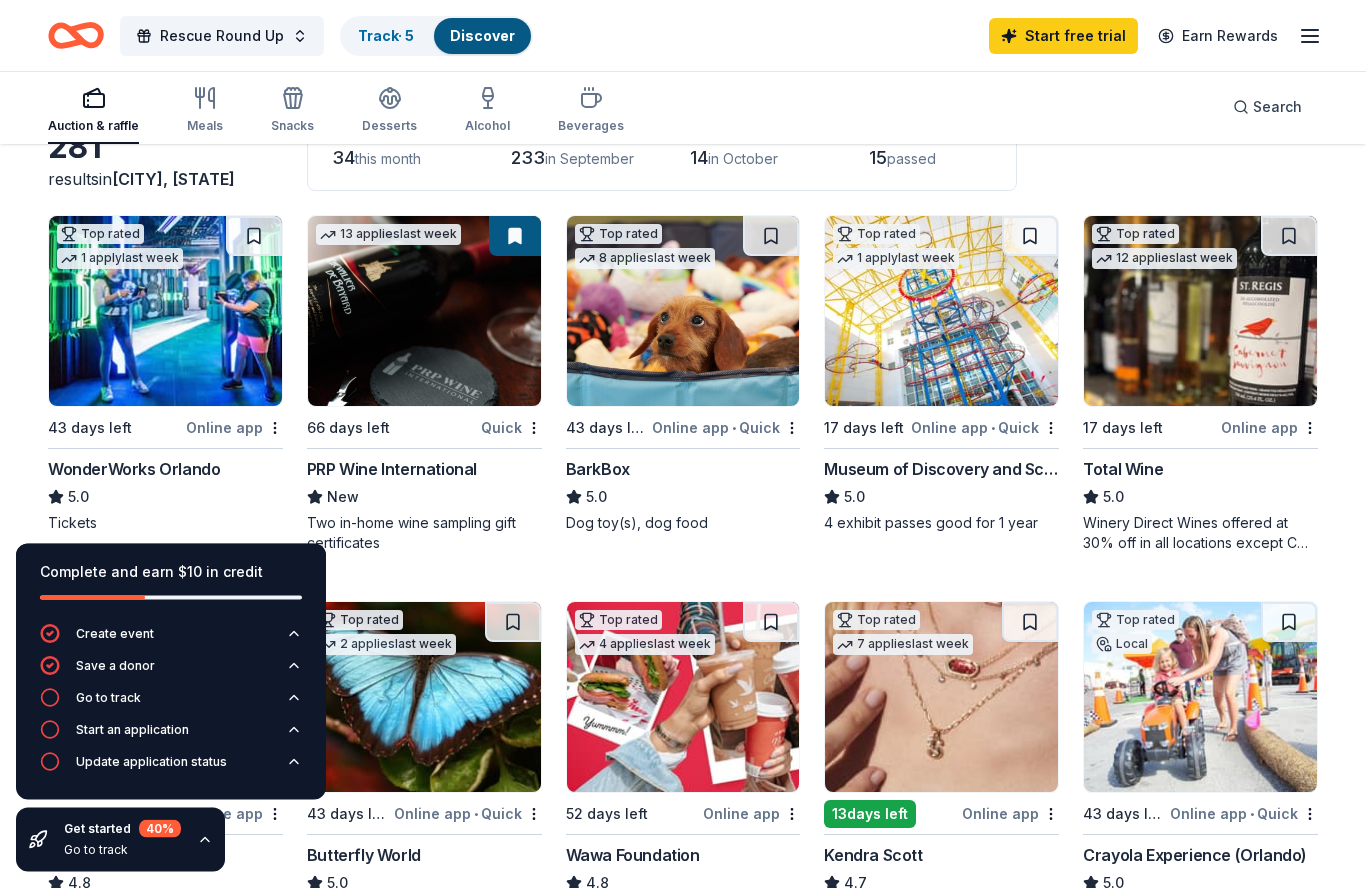 scroll, scrollTop: 153, scrollLeft: 0, axis: vertical 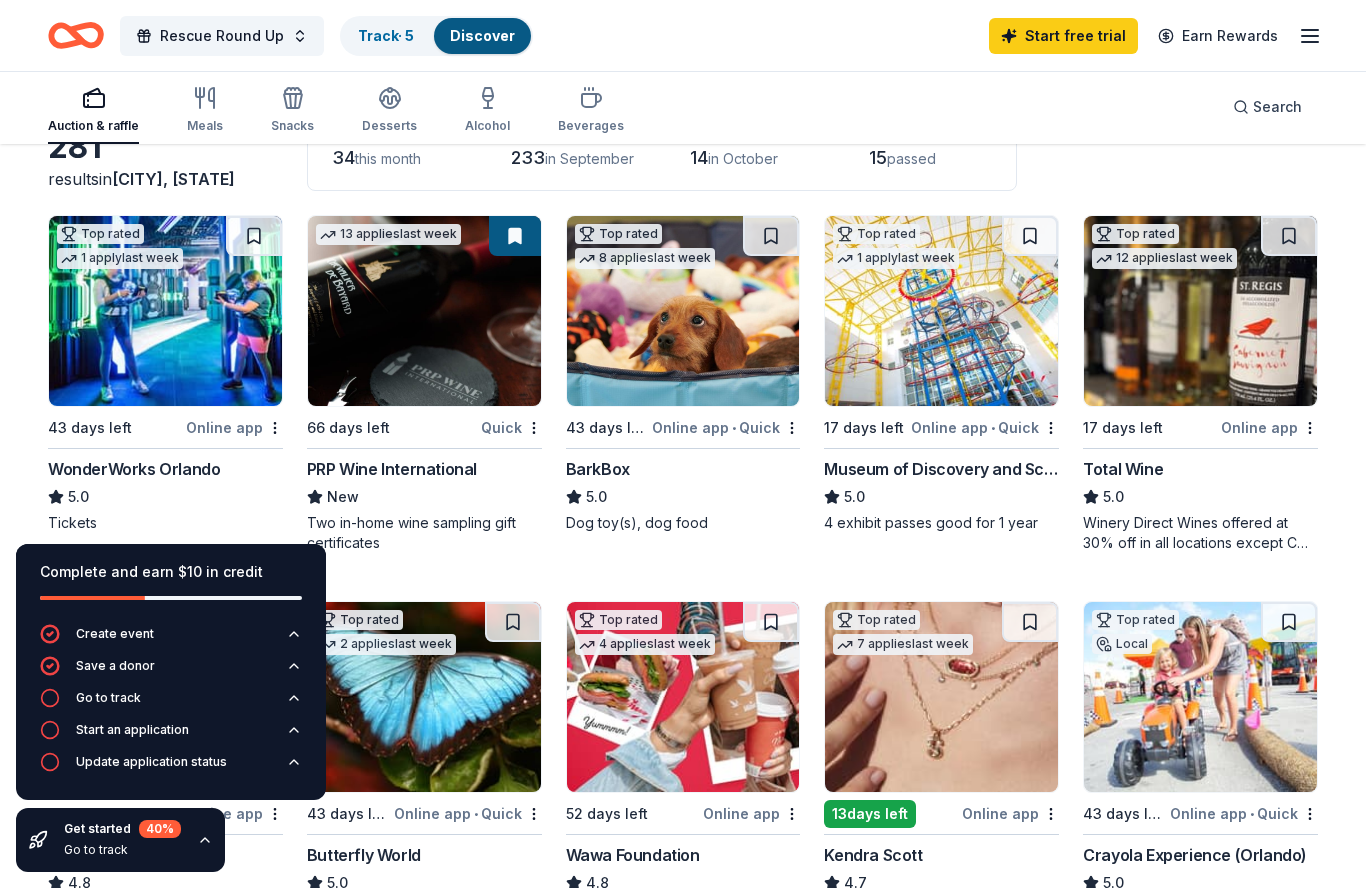 click on "PRP Wine International" at bounding box center (392, 469) 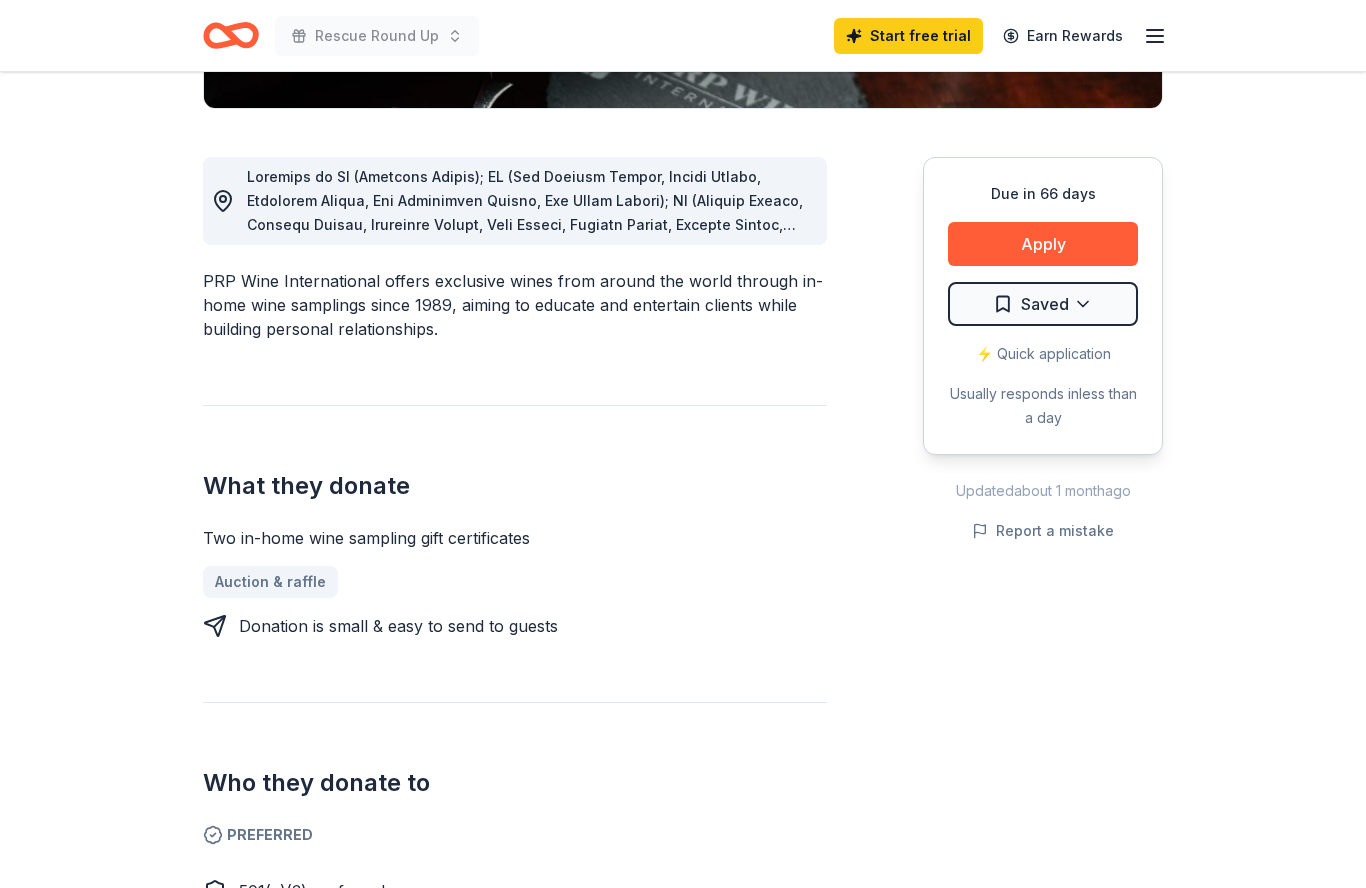 scroll, scrollTop: 464, scrollLeft: 0, axis: vertical 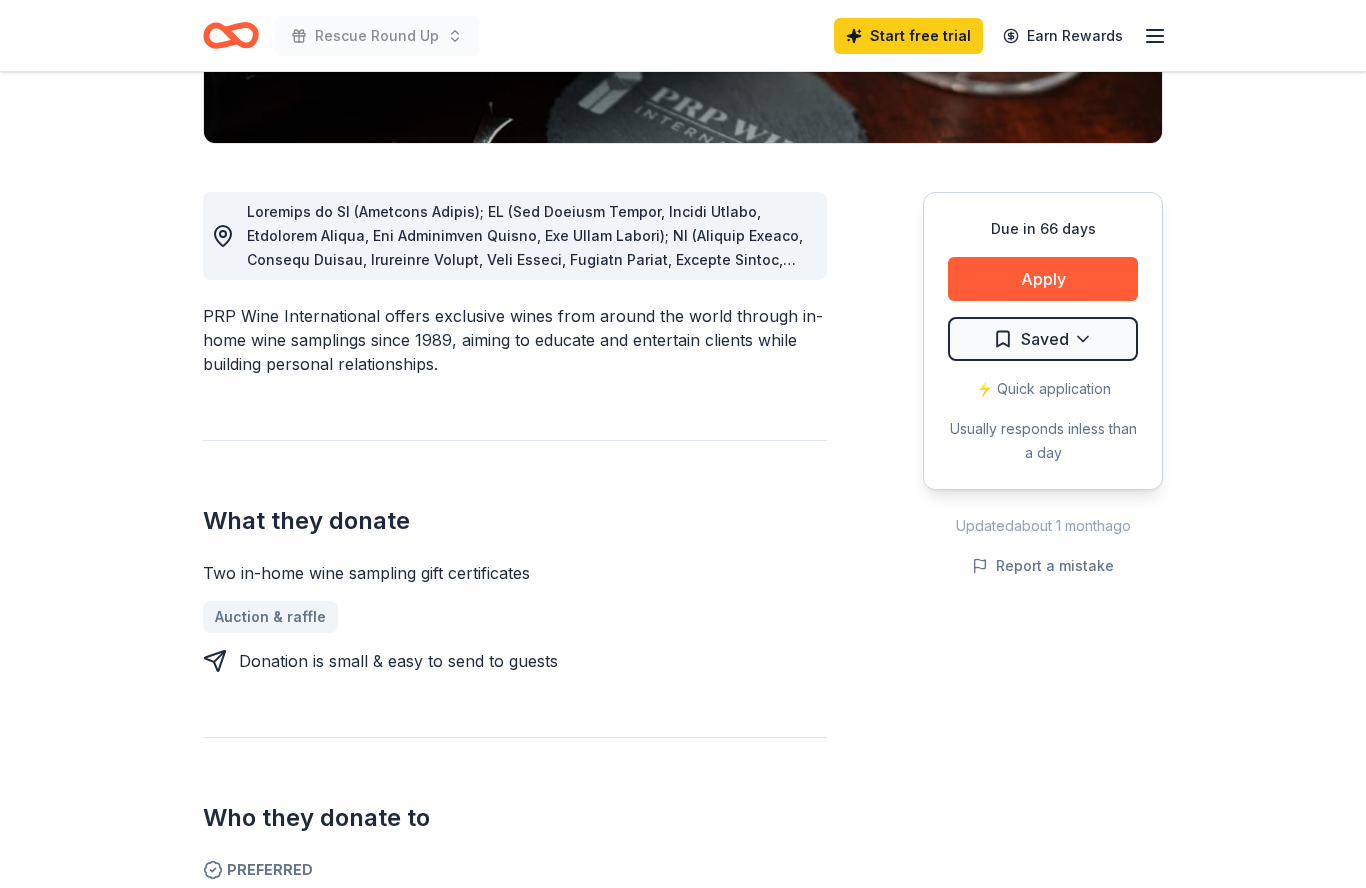 click on "Apply" at bounding box center (1043, 279) 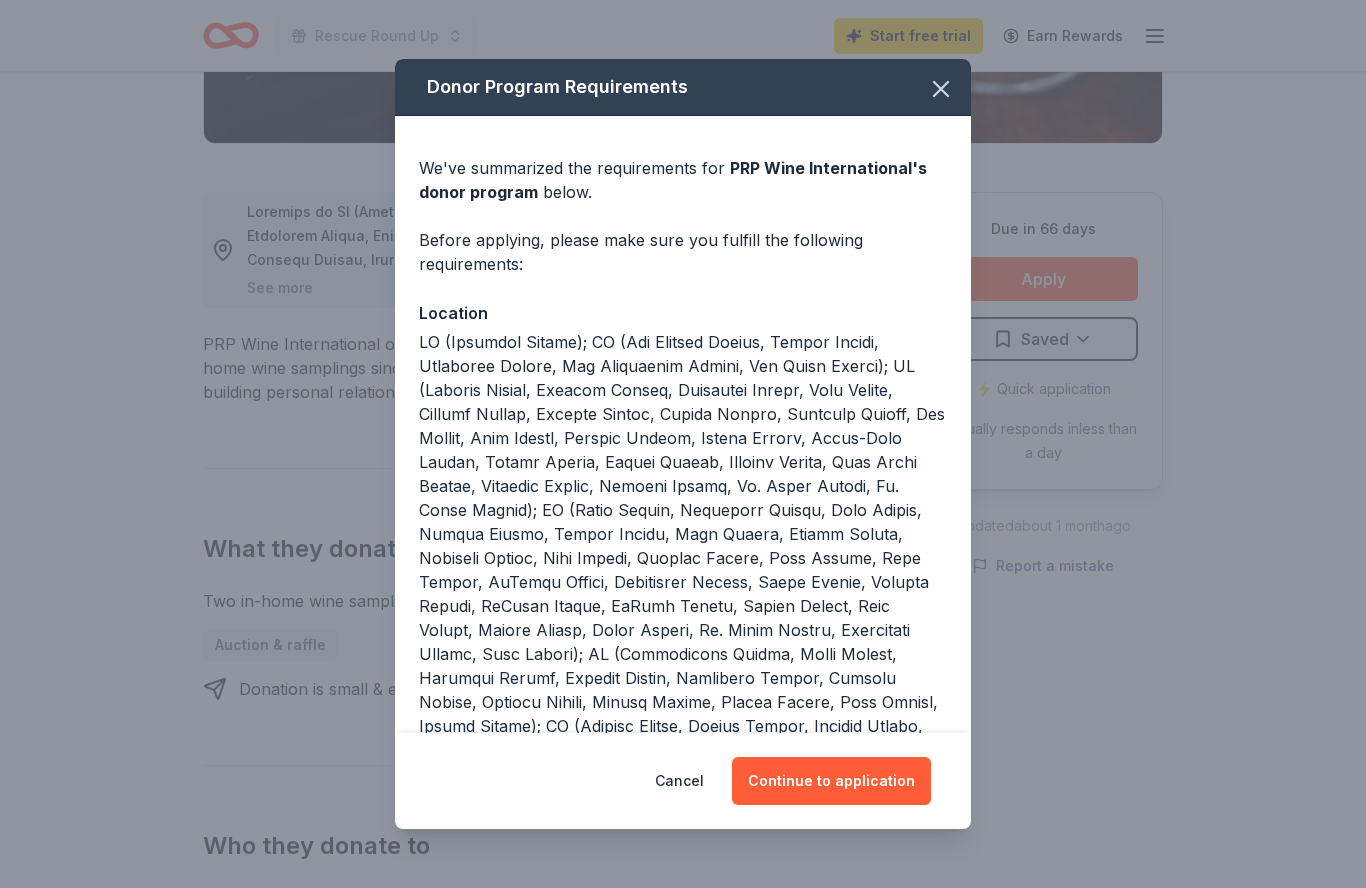click on "Continue to application" at bounding box center (831, 781) 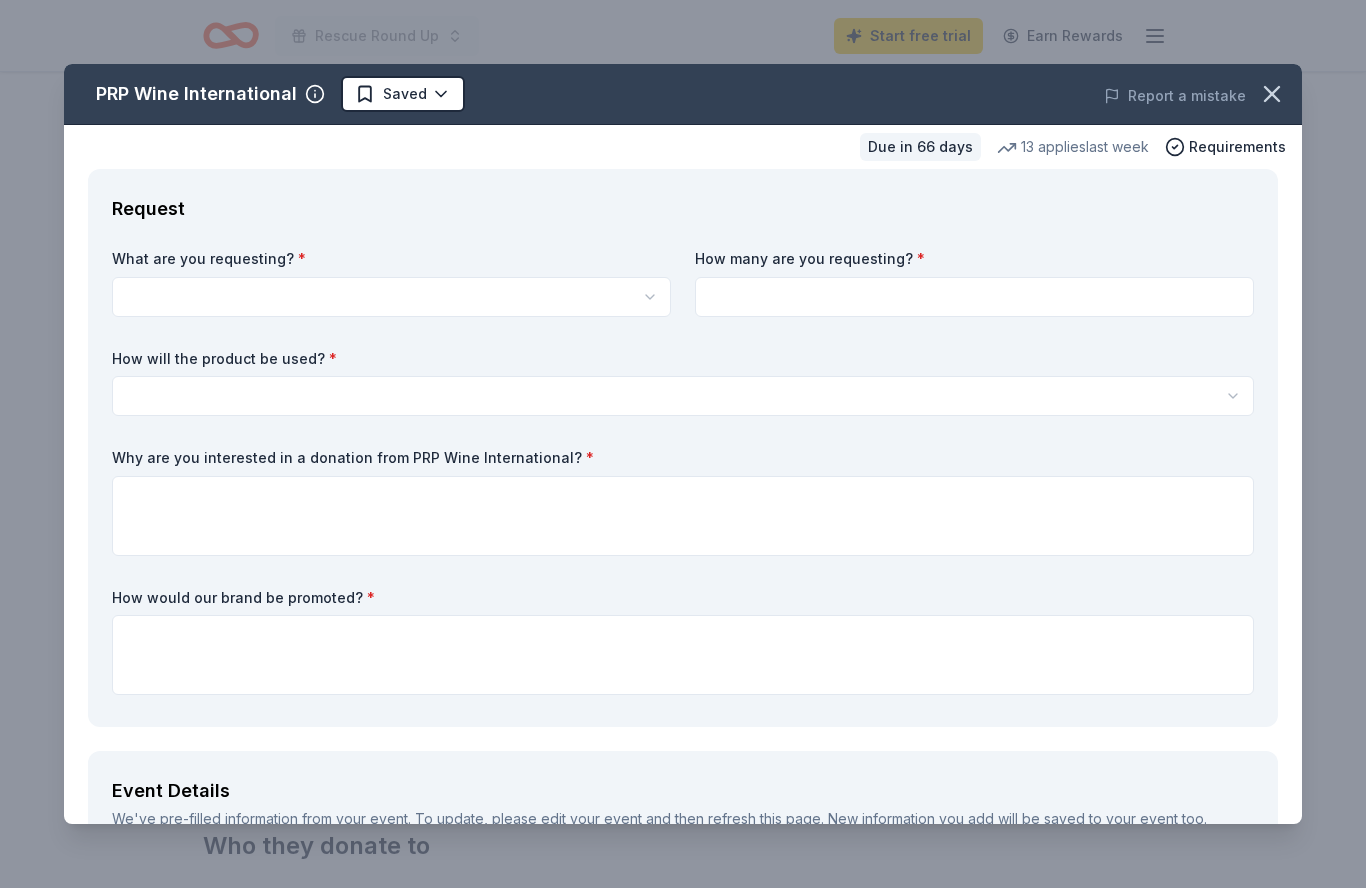 click at bounding box center (391, 297) 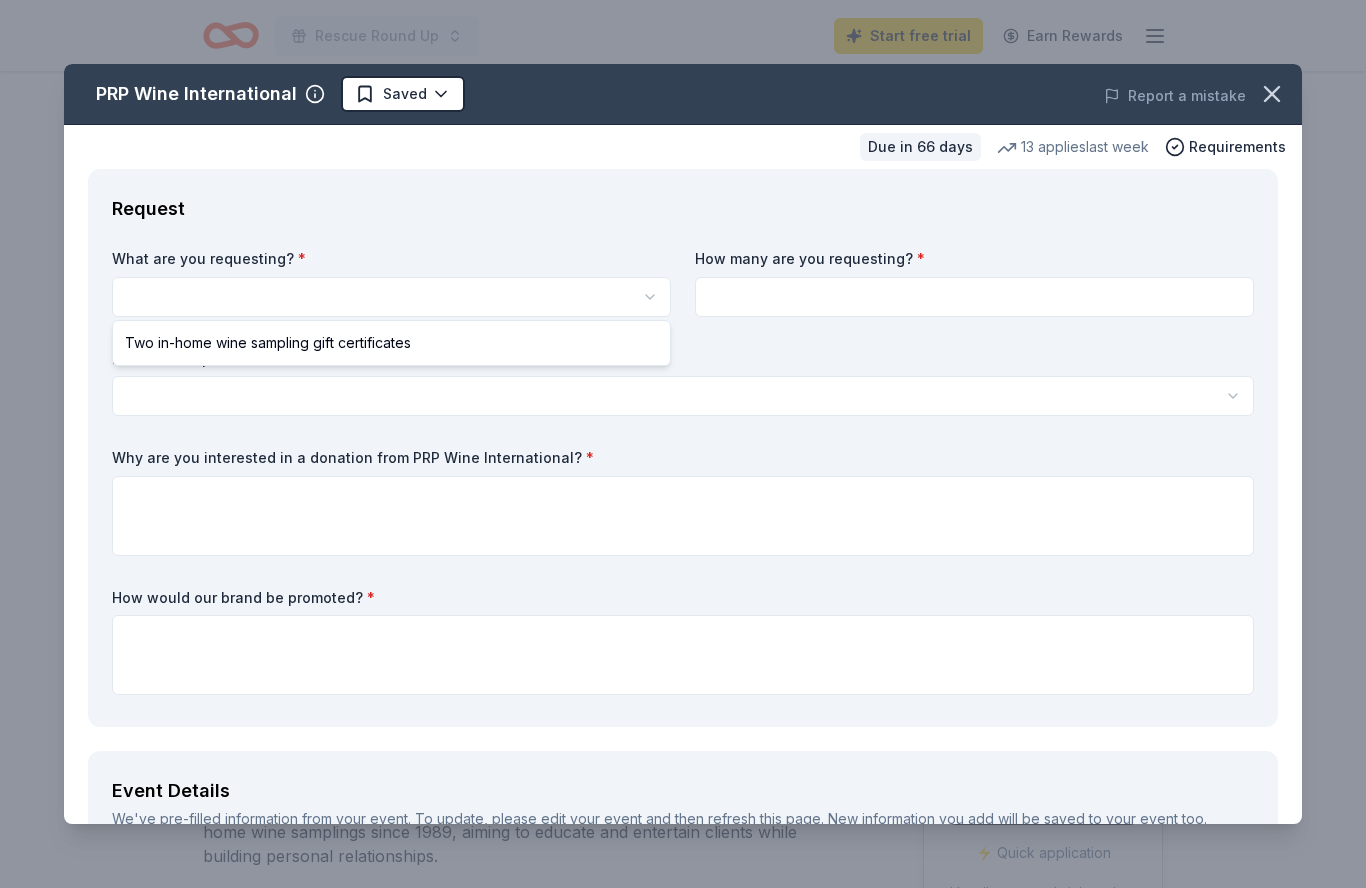 scroll, scrollTop: 0, scrollLeft: 0, axis: both 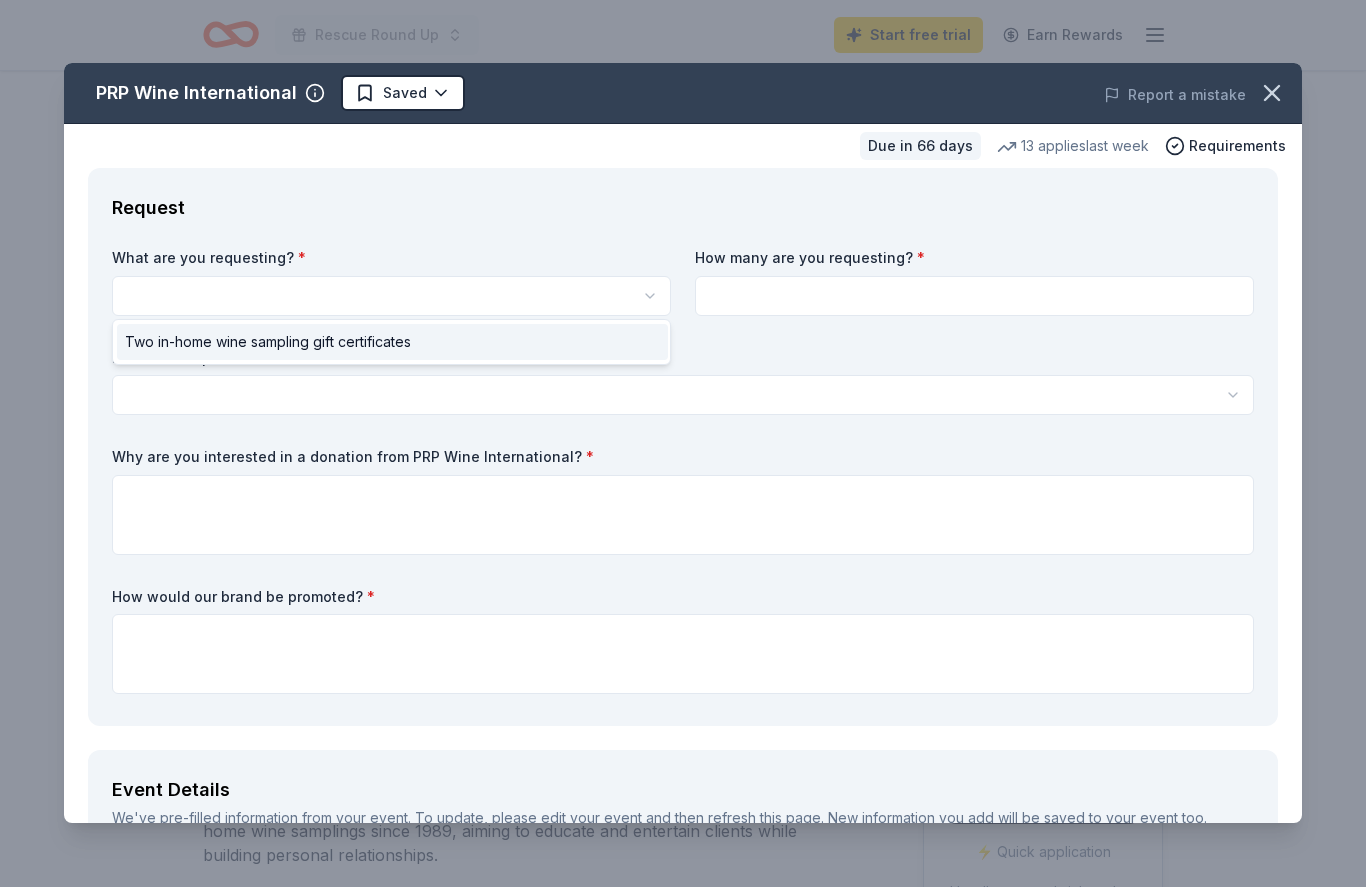 click on "Two in-home wine sampling gift certificates" at bounding box center (268, 343) 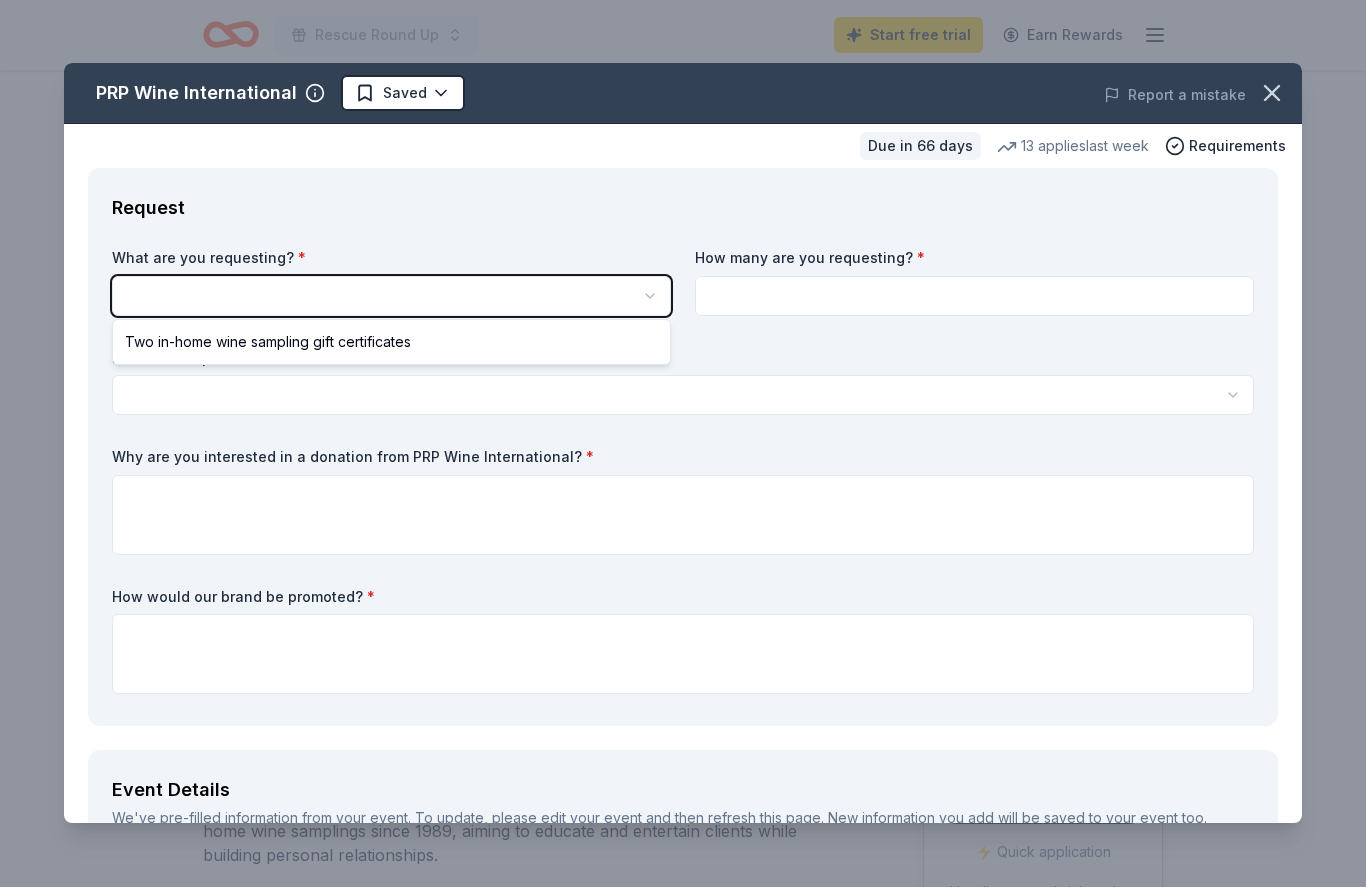 scroll, scrollTop: 1, scrollLeft: 0, axis: vertical 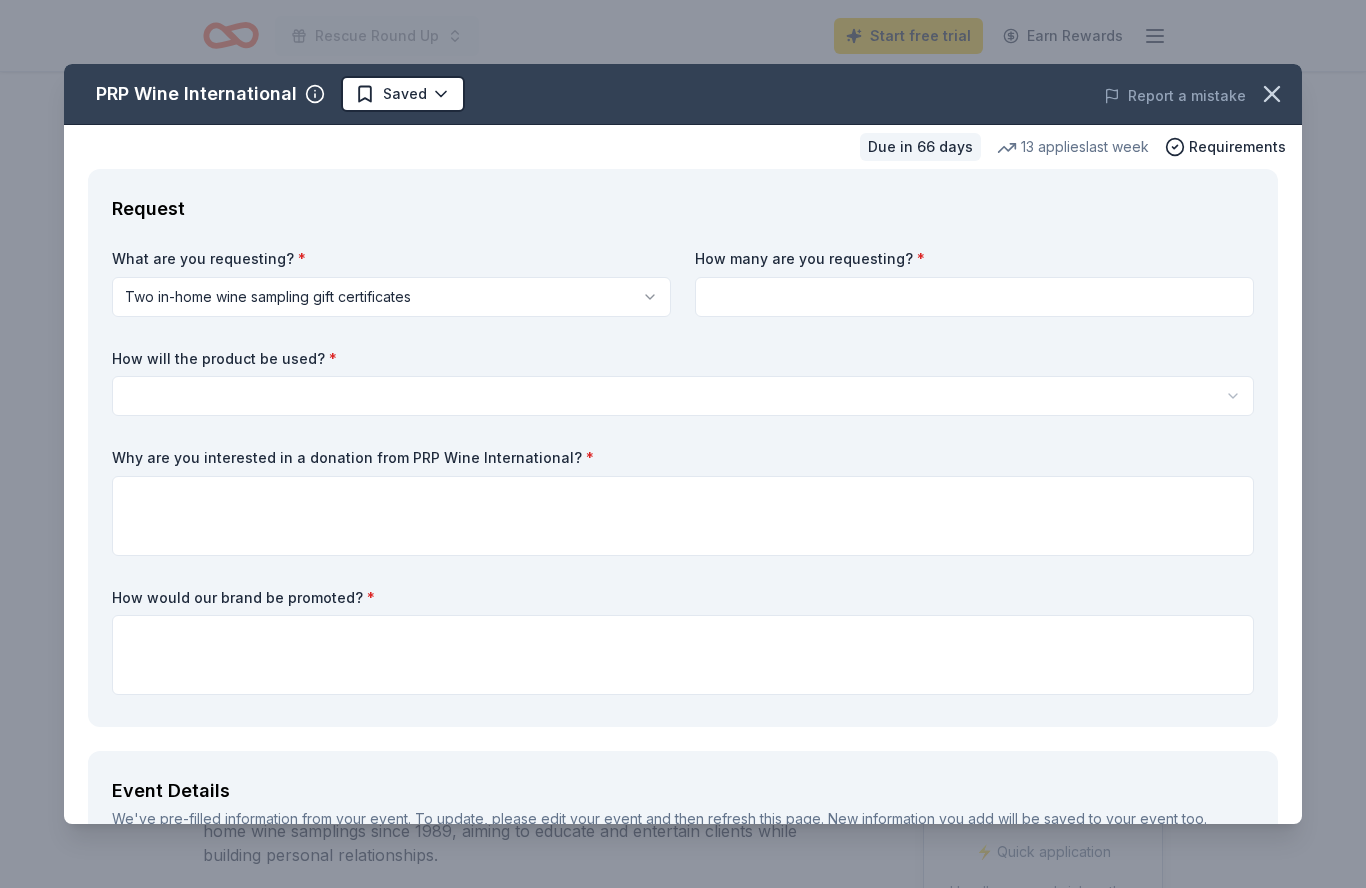 click at bounding box center (974, 297) 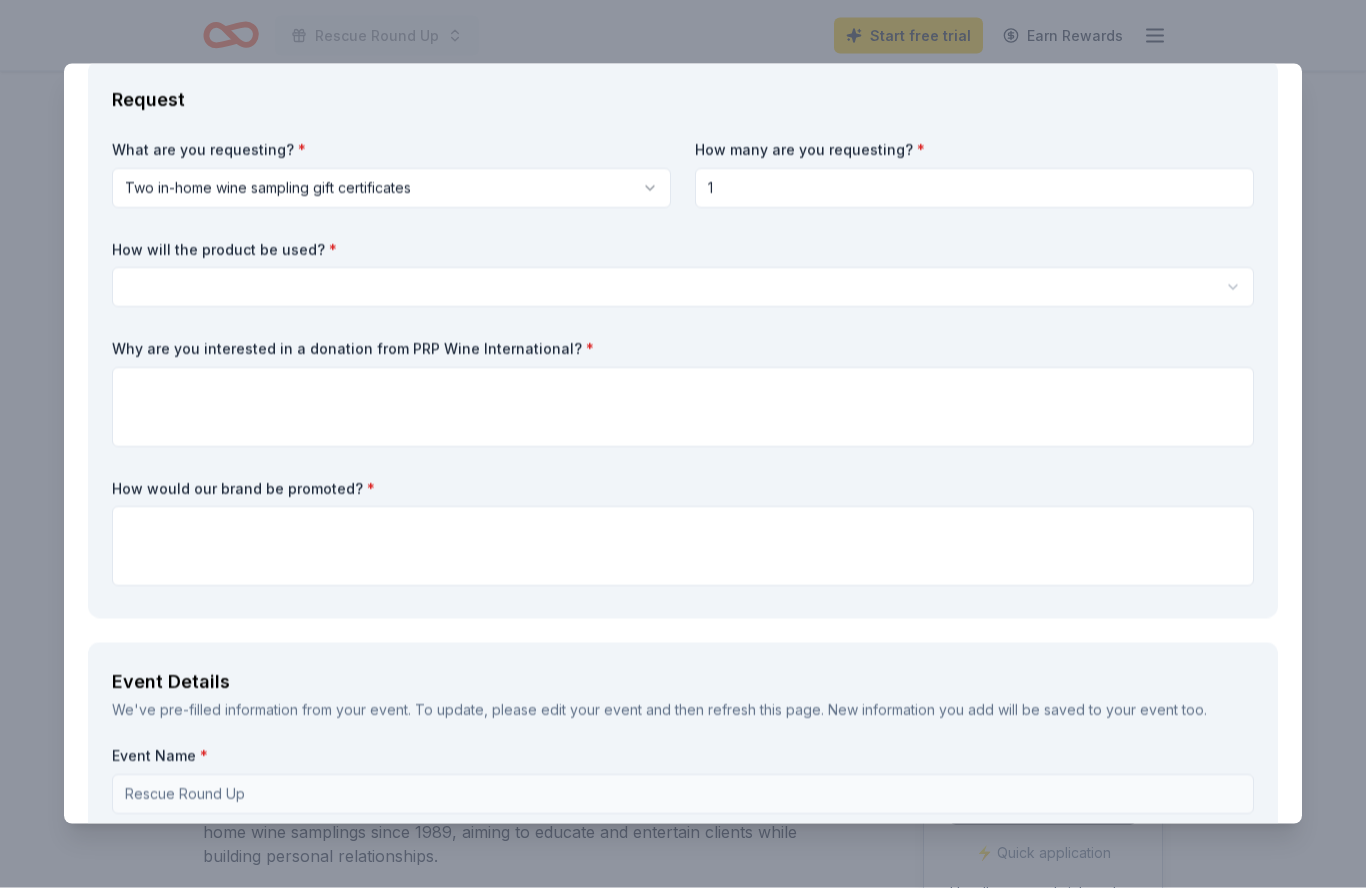 scroll, scrollTop: 124, scrollLeft: 0, axis: vertical 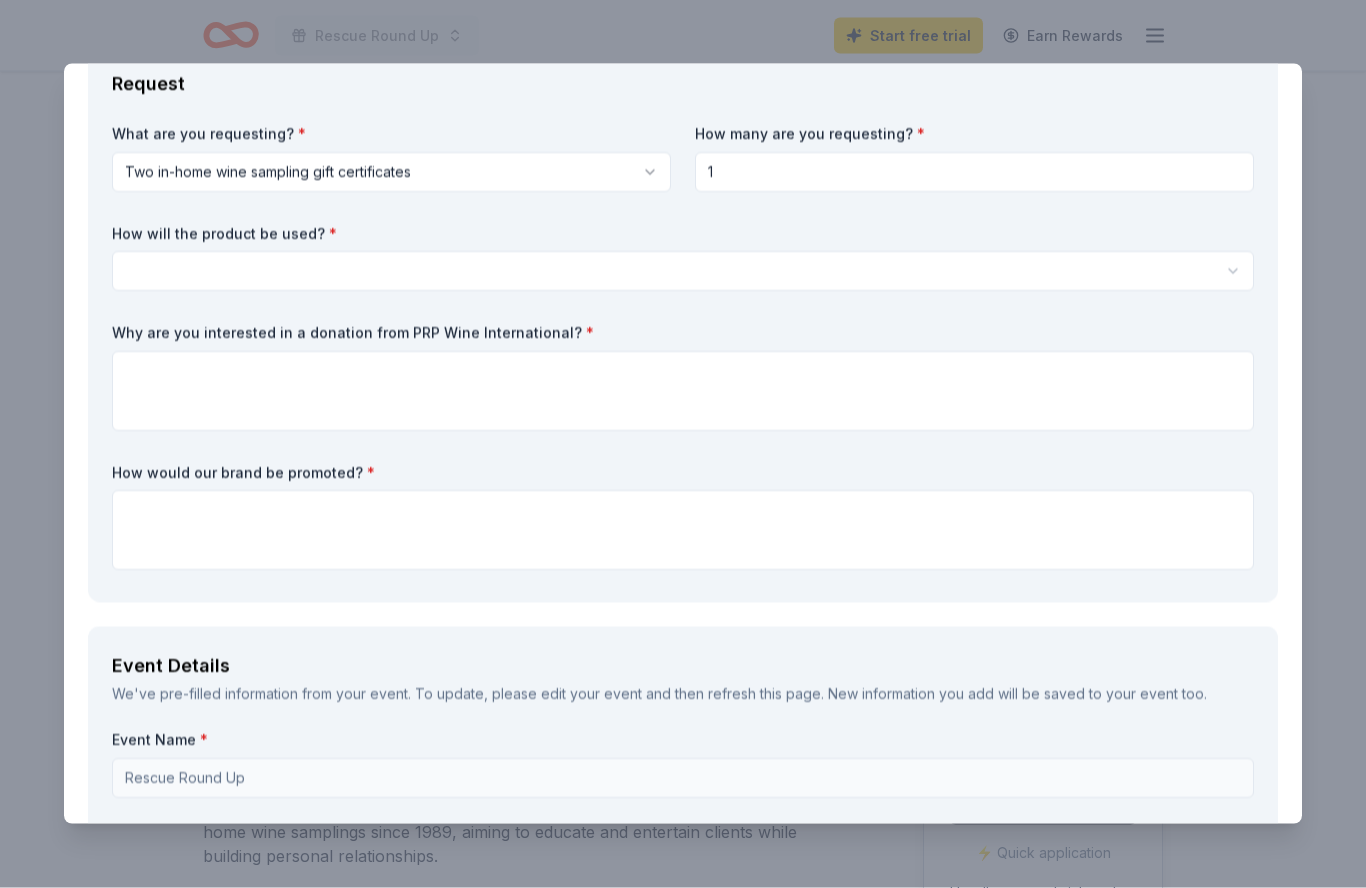 type on "1" 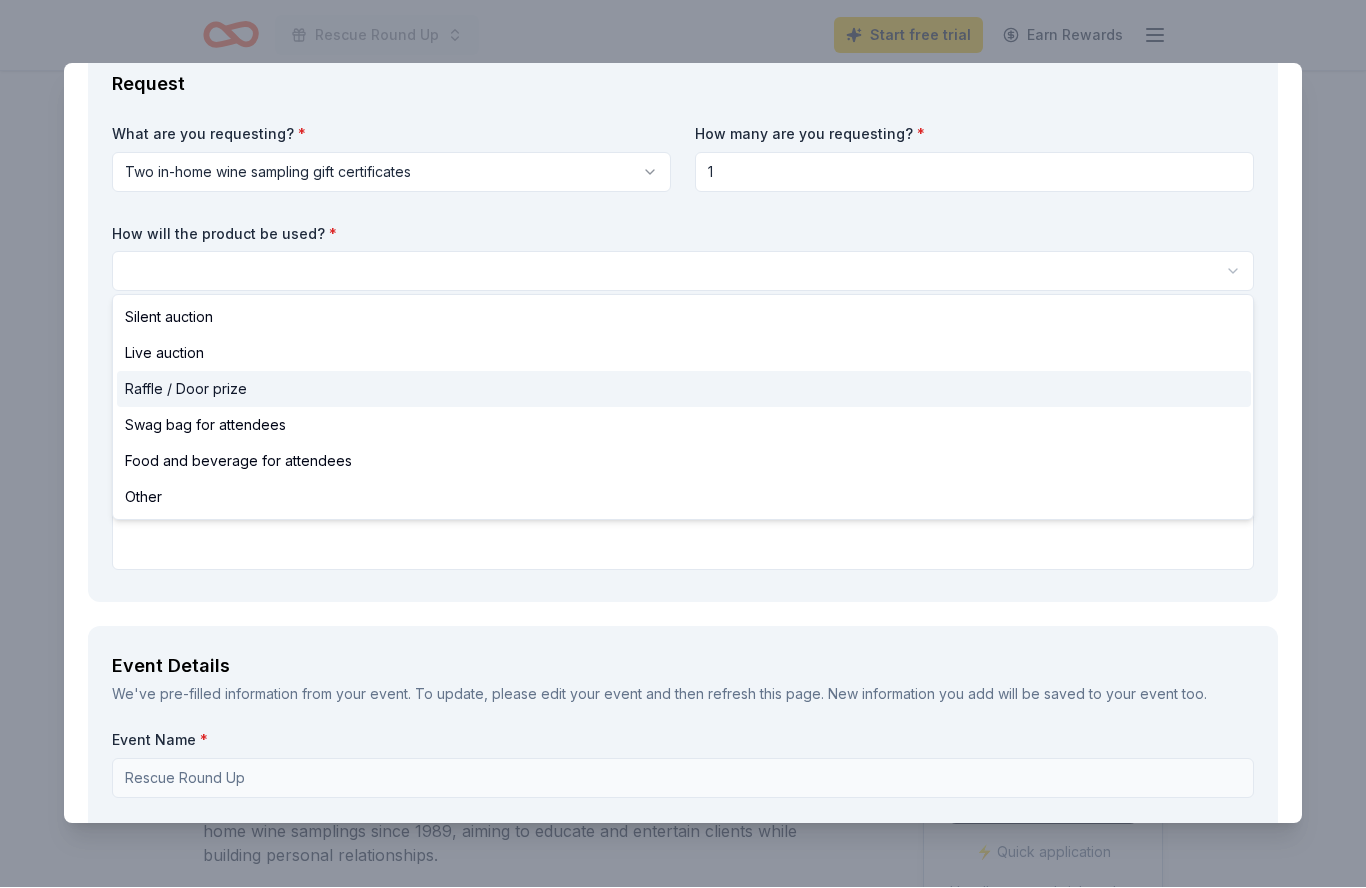 click on "Raffle / Door prize" at bounding box center [186, 390] 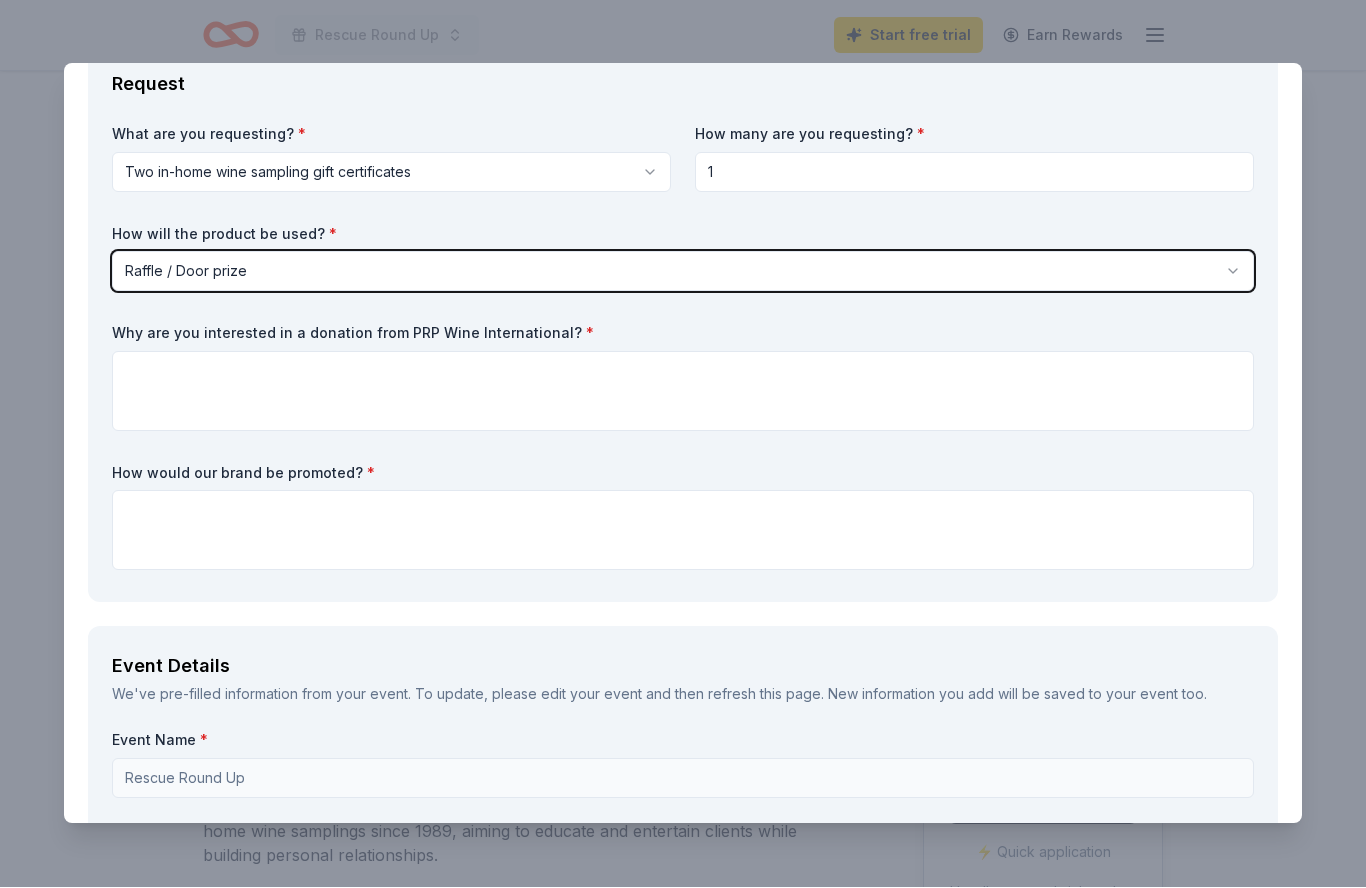 scroll, scrollTop: 1, scrollLeft: 0, axis: vertical 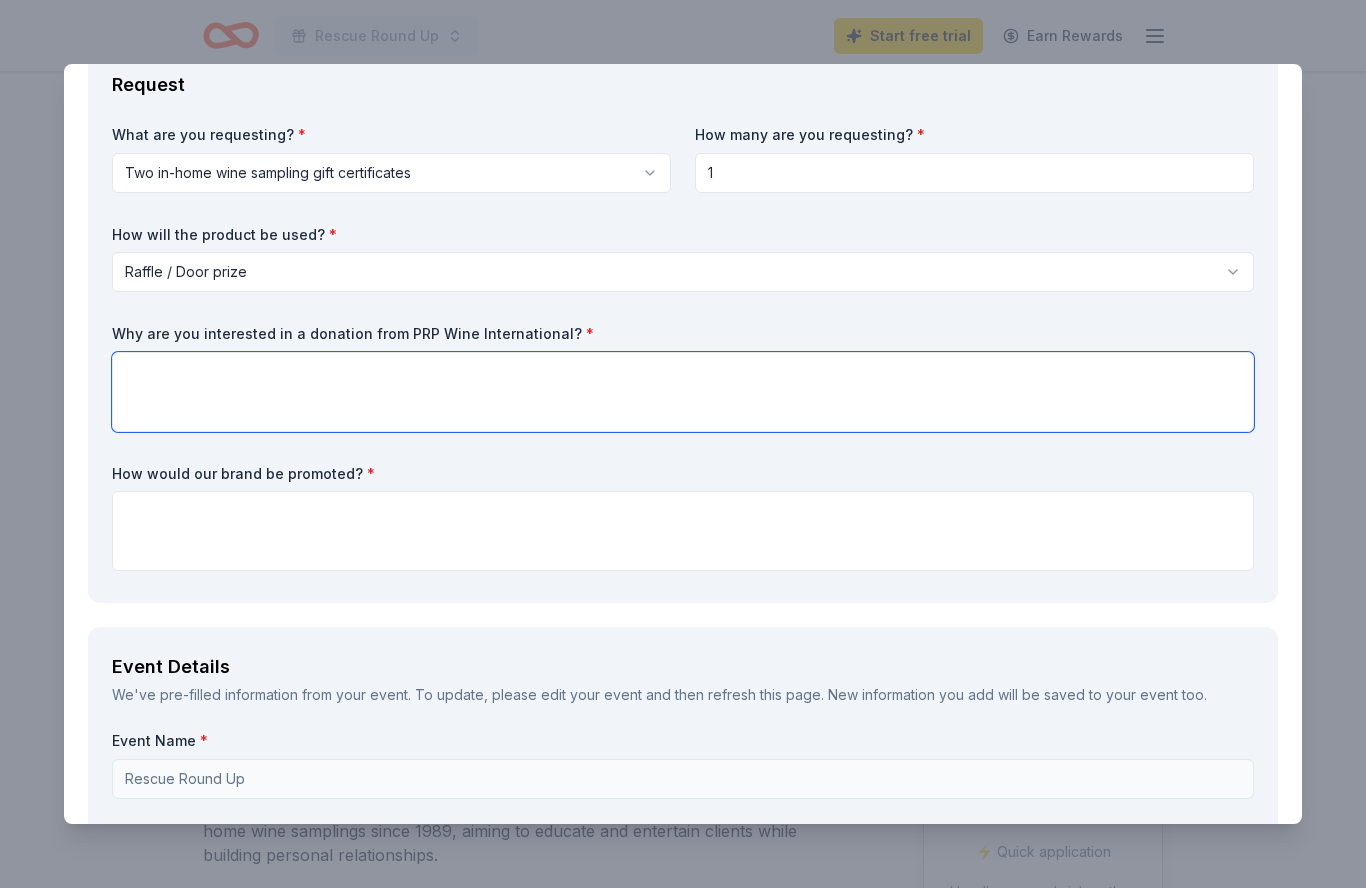 click at bounding box center [683, 392] 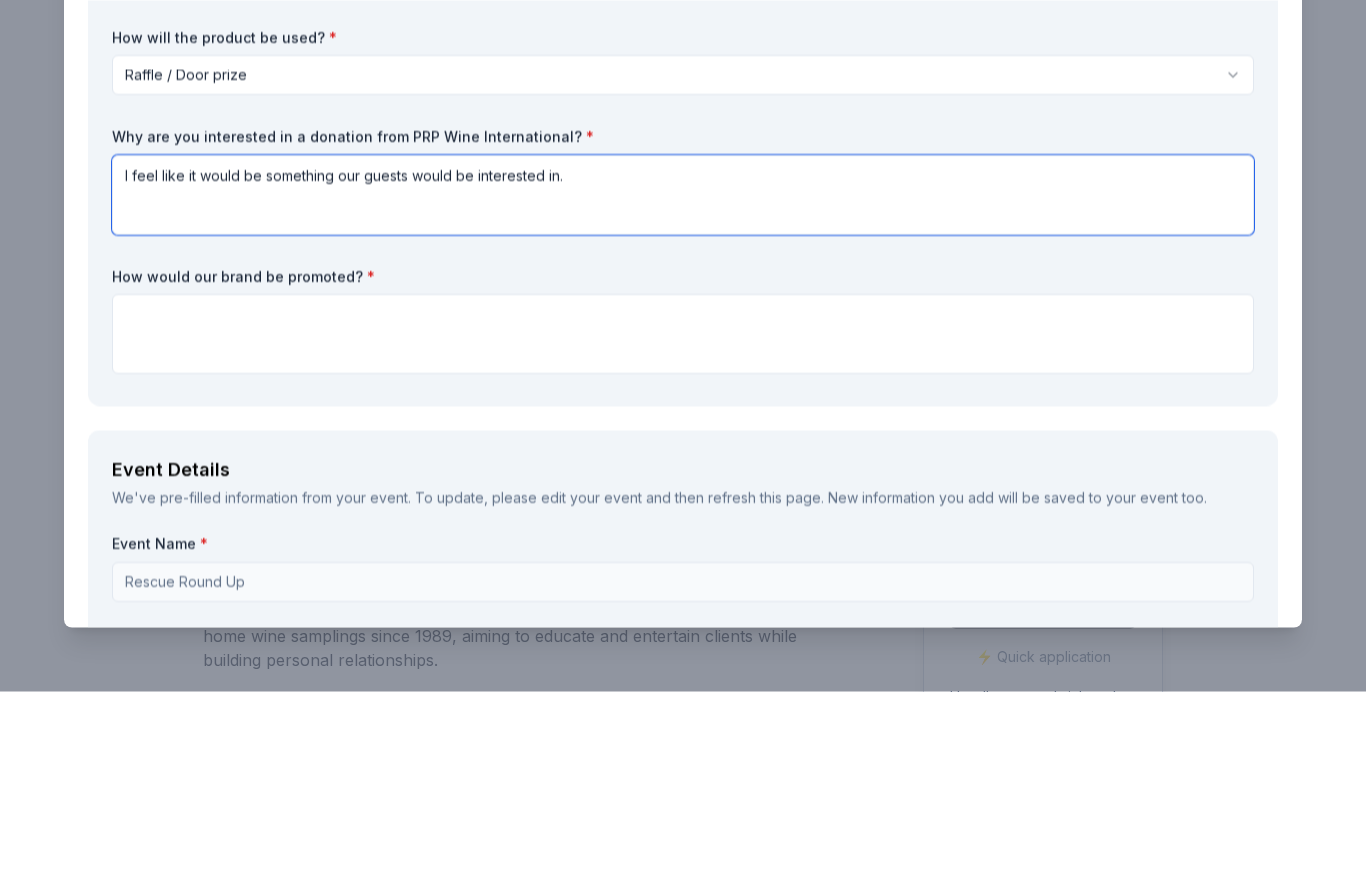 type on "I feel like it would be something our guests would be interested in." 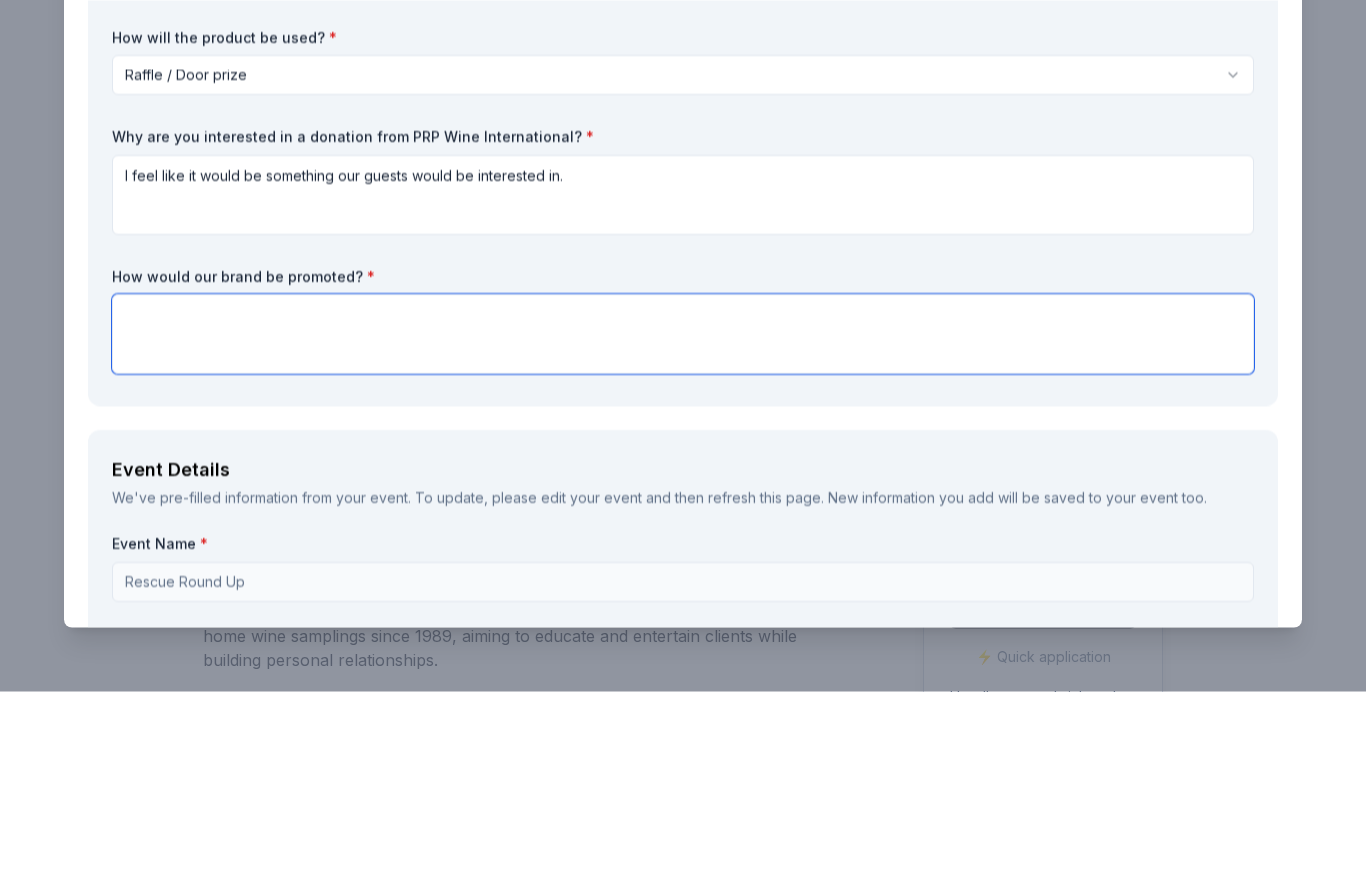click at bounding box center (683, 531) 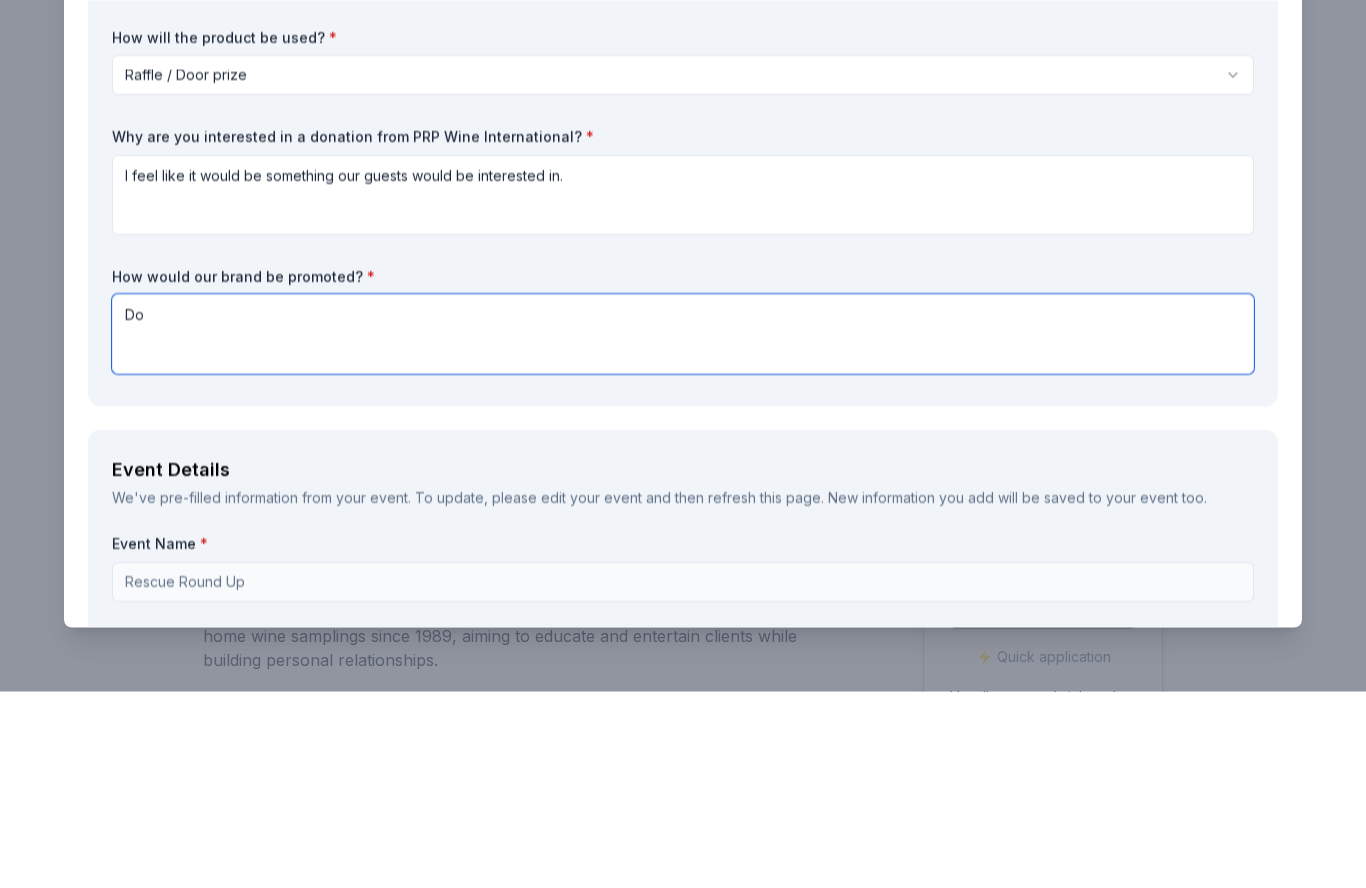 type on "D" 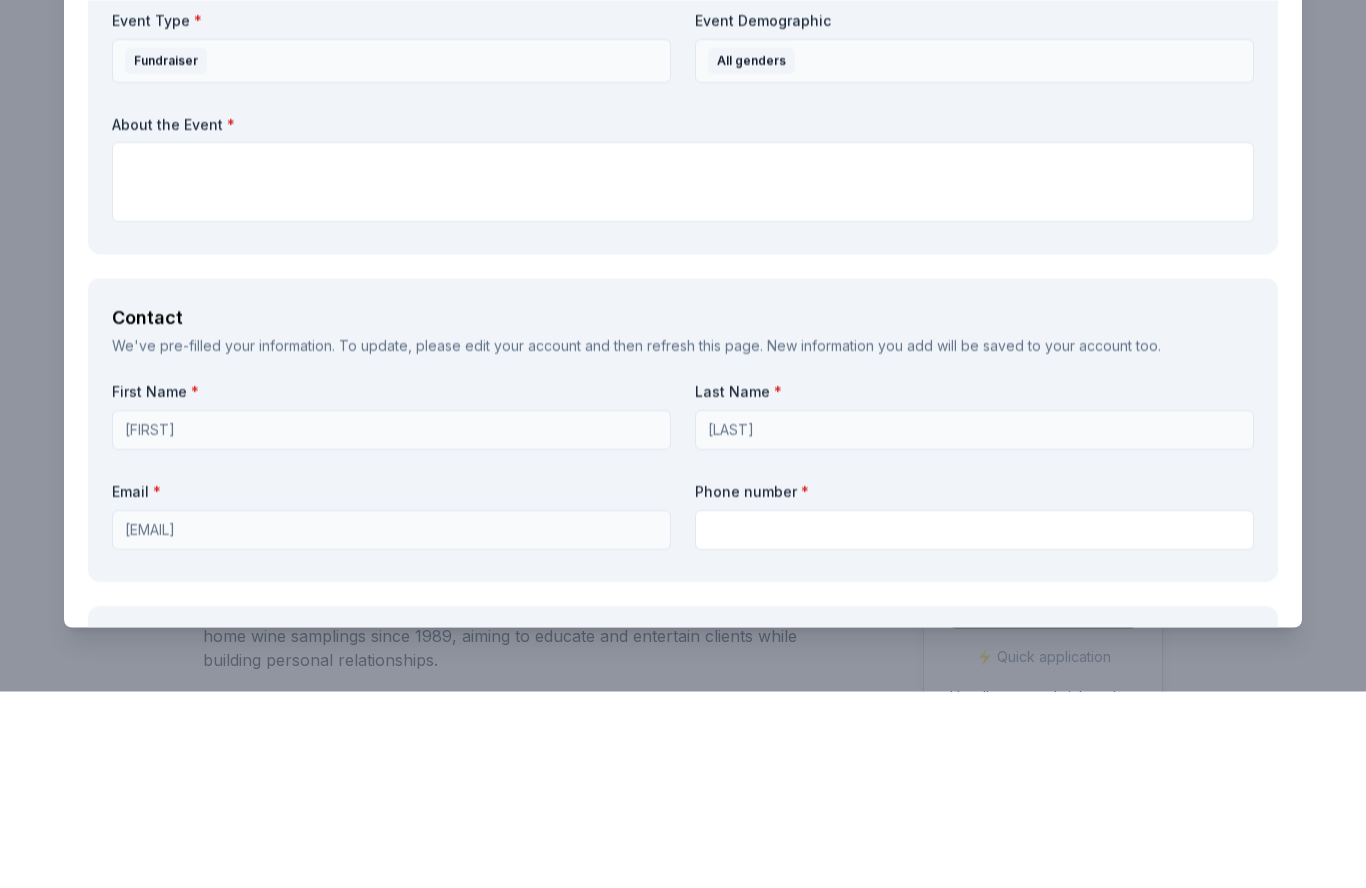 scroll, scrollTop: 1051, scrollLeft: 0, axis: vertical 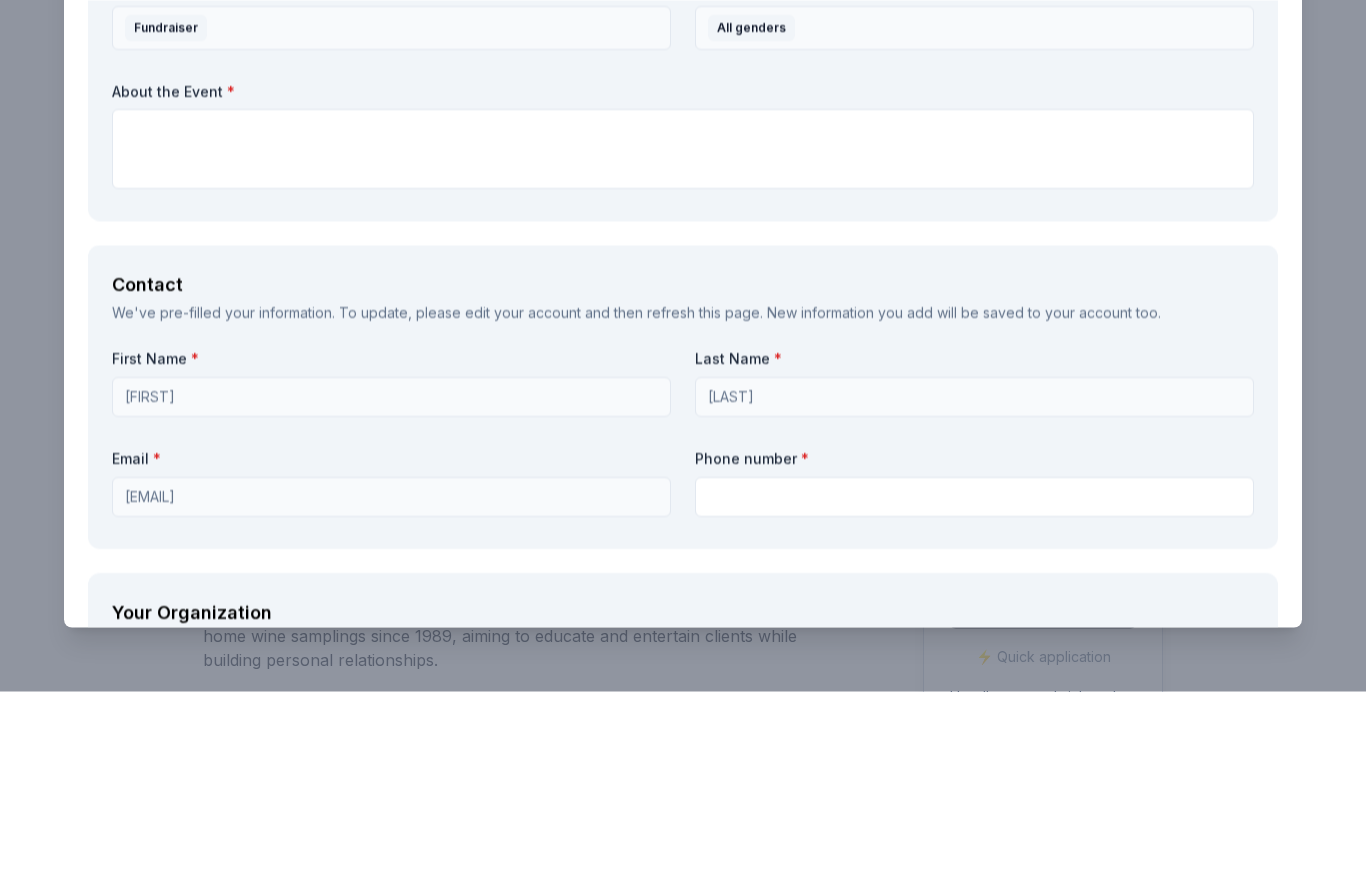 type on "Social media, day of event banner, brochures can be displayed" 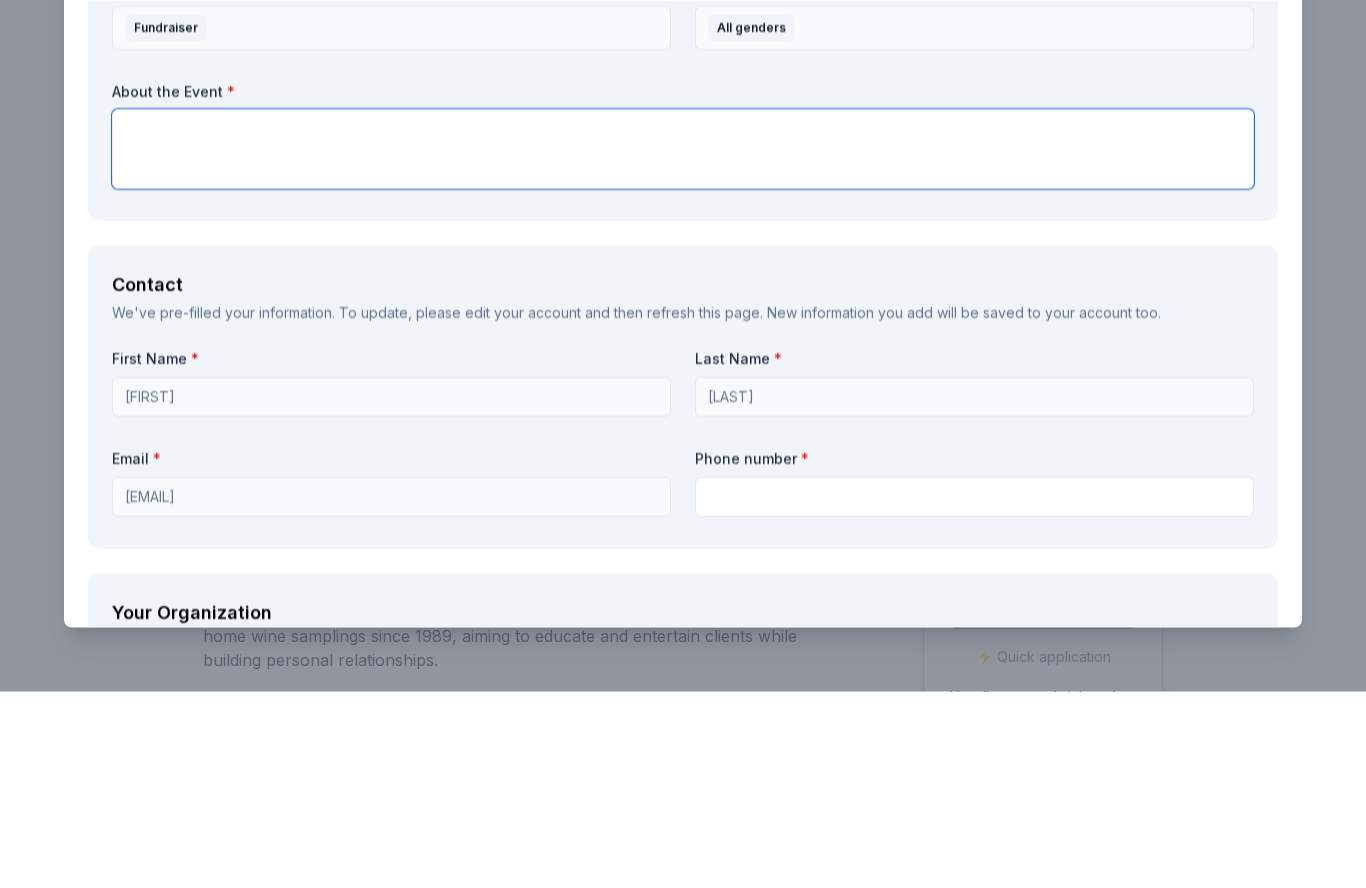 click at bounding box center [683, 346] 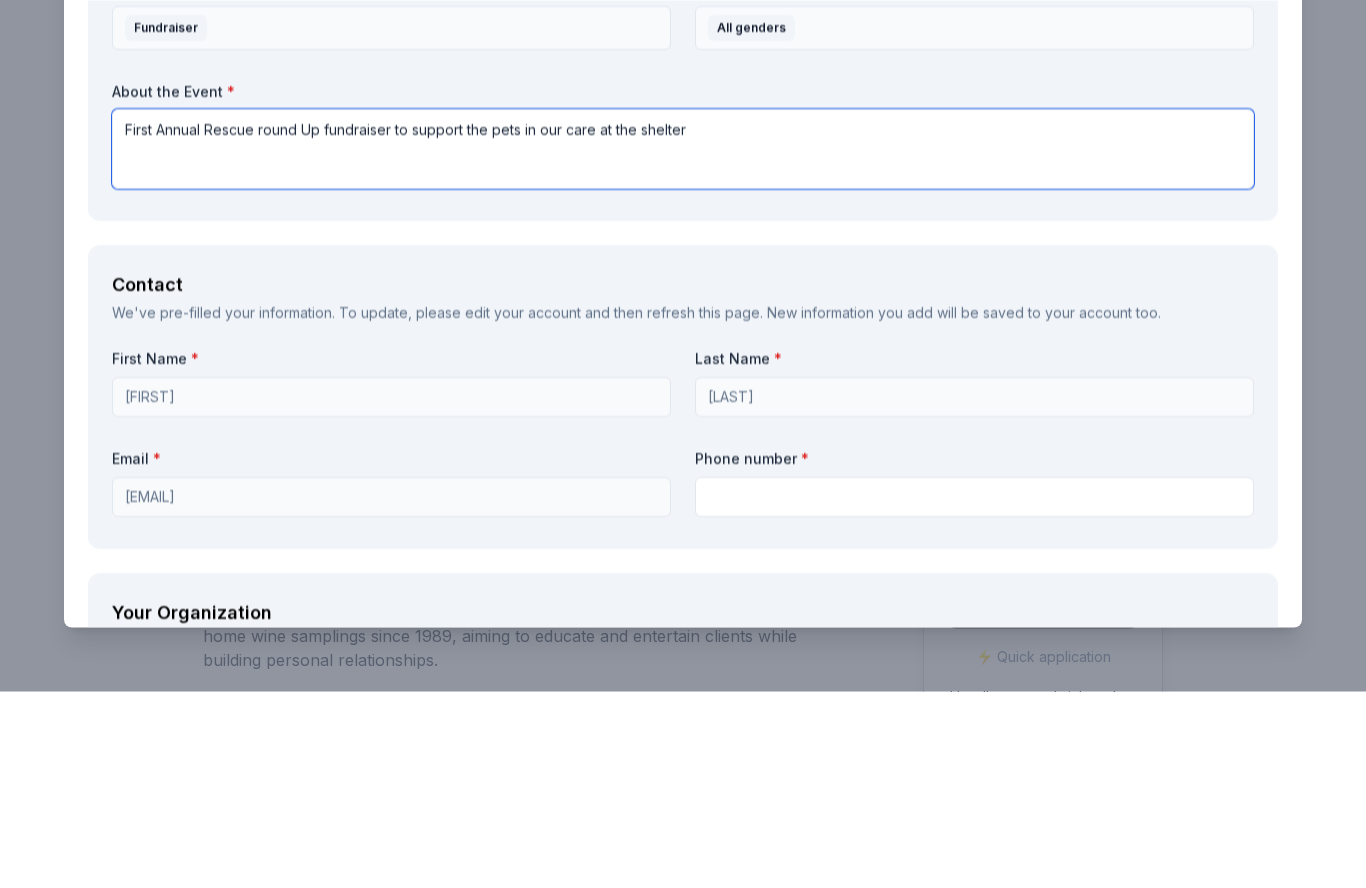 click on "First Annual Rescue round Up fundraiser to support the pets in our care at the shelter" at bounding box center (683, 346) 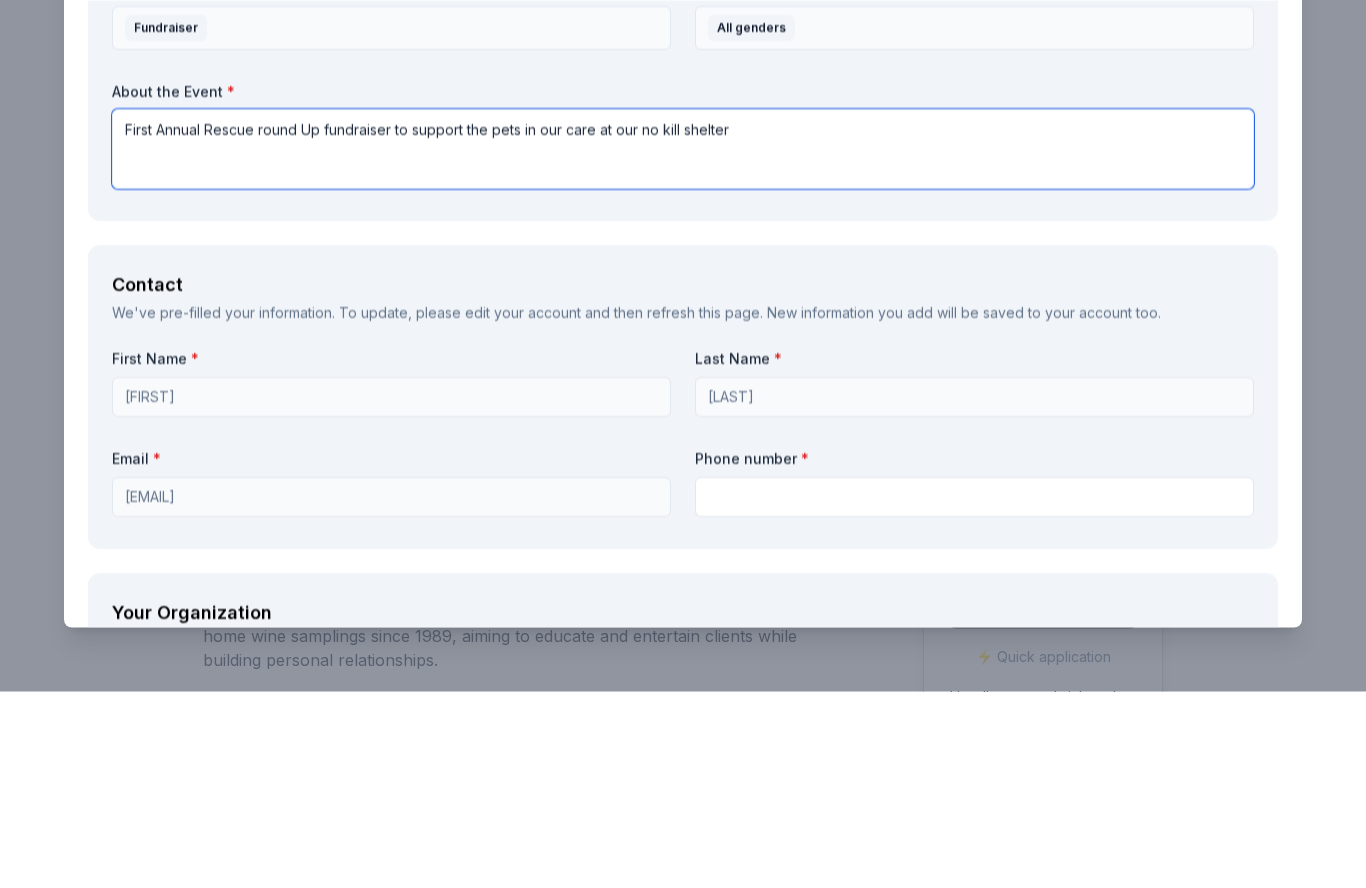 click on "First Annual Rescue round Up fundraiser to support the pets in our care at our no kill shelter" at bounding box center [683, 346] 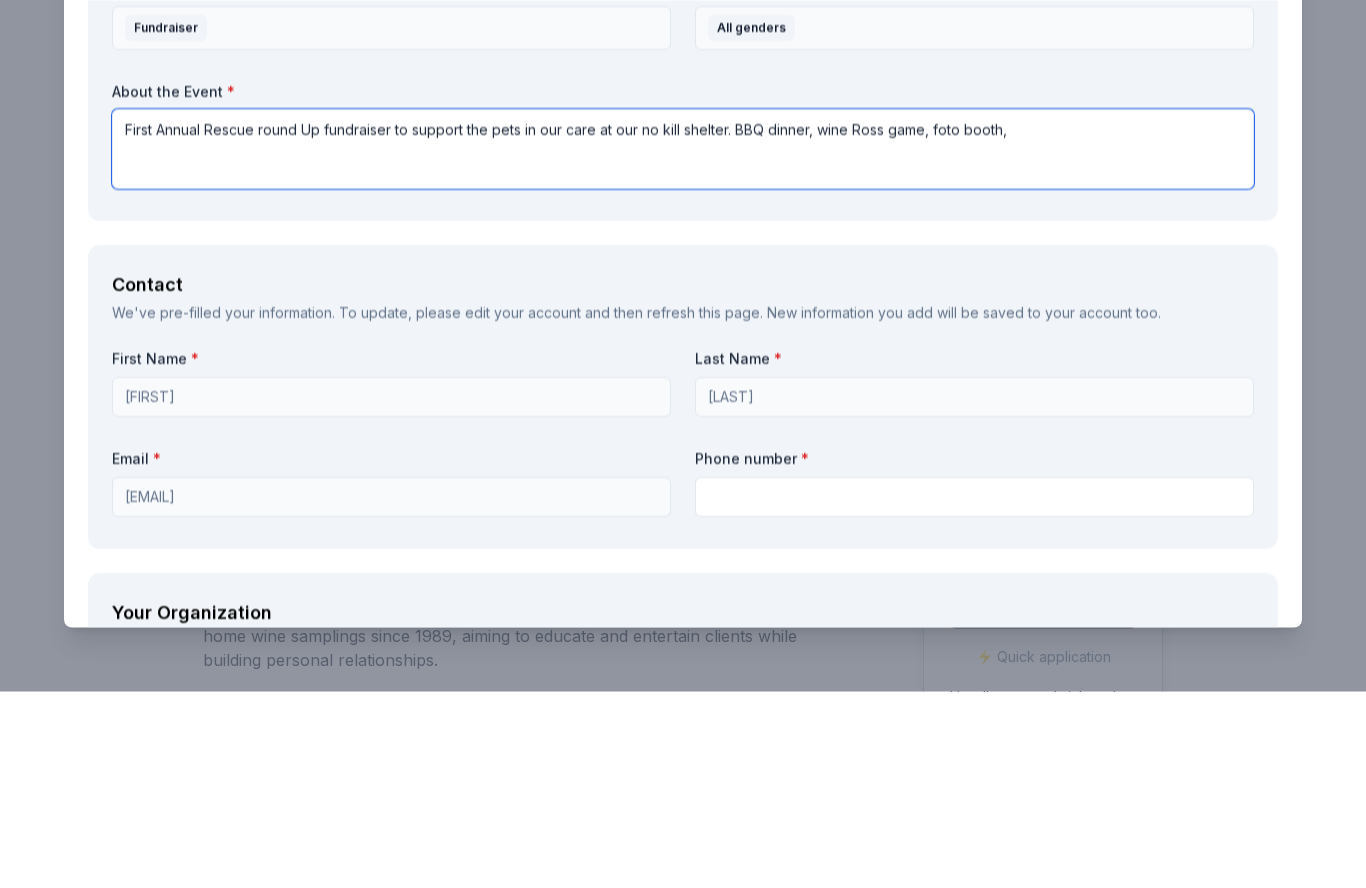 click on "First Annual Rescue round Up fundraiser to support the pets in our care at our no kill shelter. BBQ dinner, wine Ross game, foto booth," at bounding box center [683, 346] 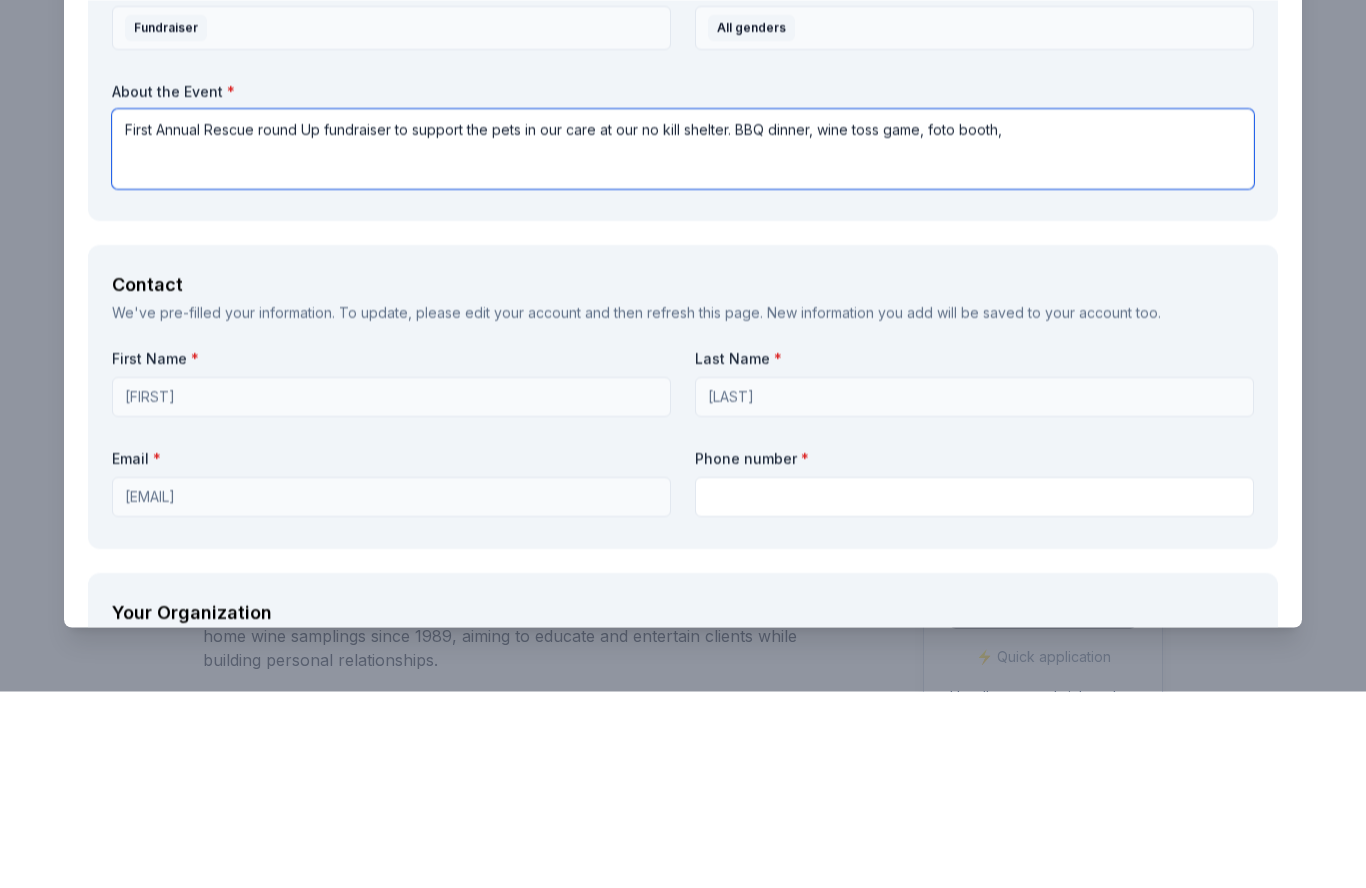 click on "First Annual Rescue round Up fundraiser to support the pets in our care at our no kill shelter. BBQ dinner, wine toss game, foto booth," at bounding box center (683, 346) 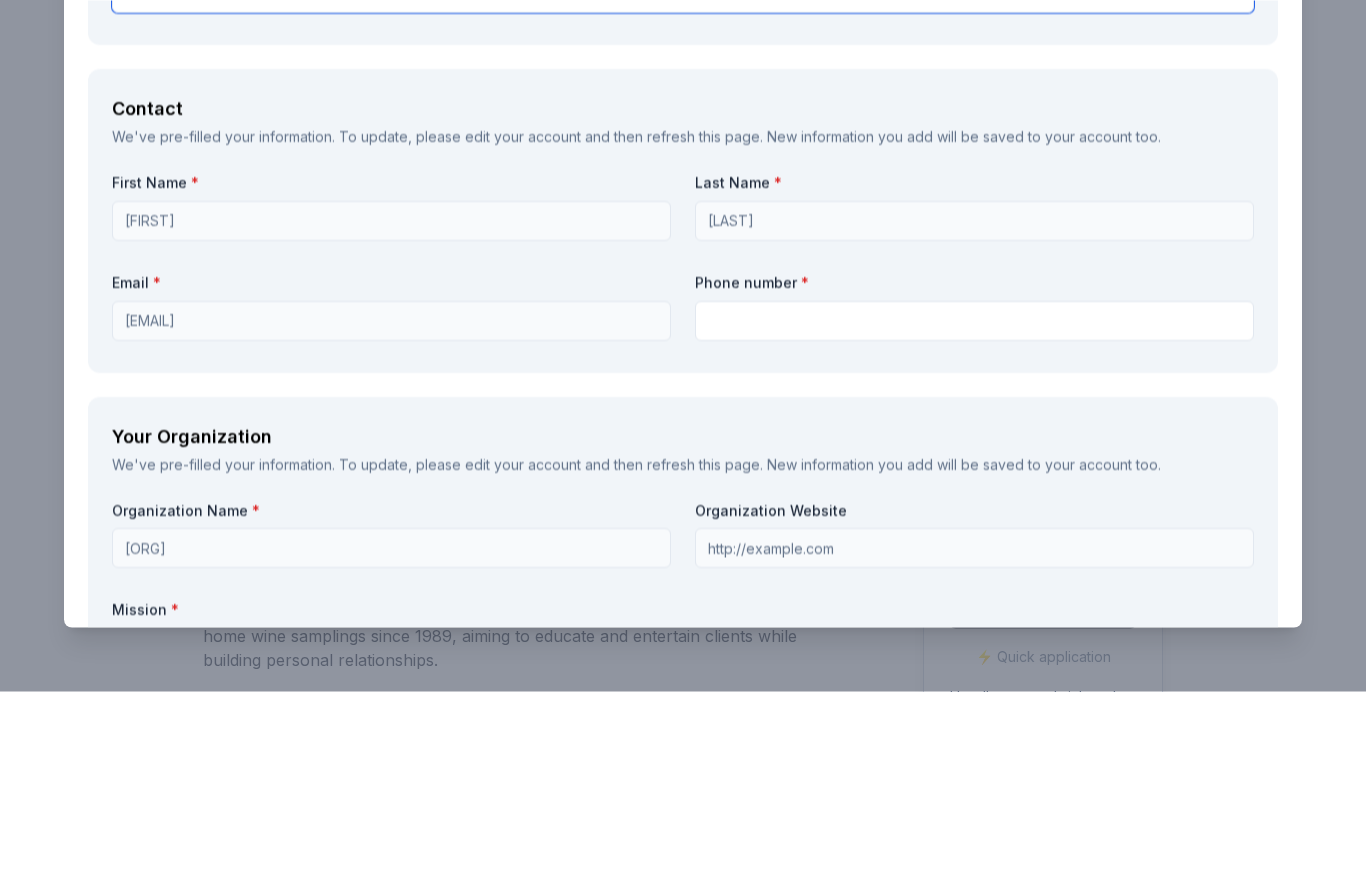 scroll, scrollTop: 1232, scrollLeft: 0, axis: vertical 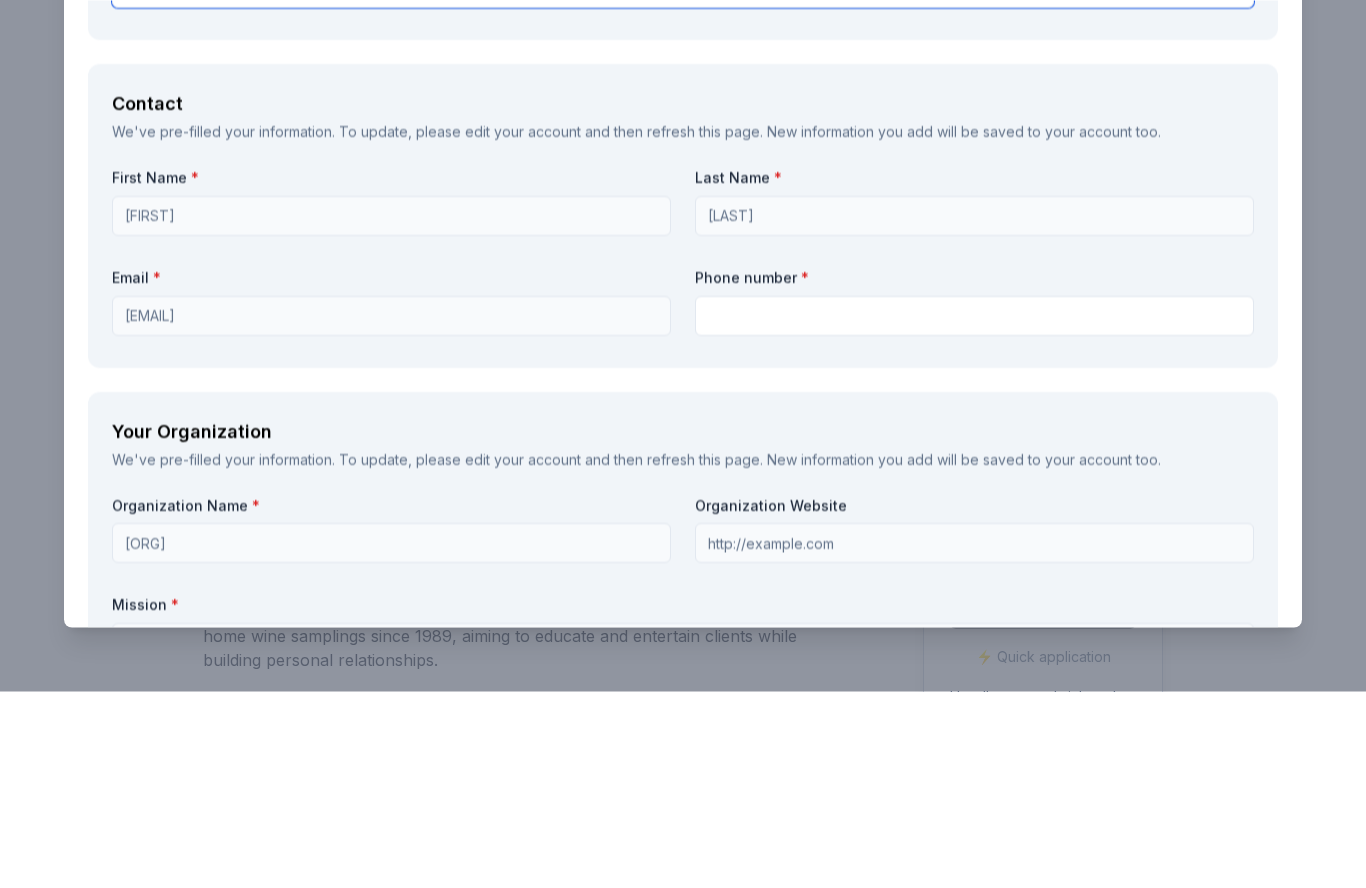 type on "First Annual Rescue round Up fundraiser to support the pets in our care at our no kill shelter. BBQ dinner, wine toss game, foto booth, line dancing, cash bar" 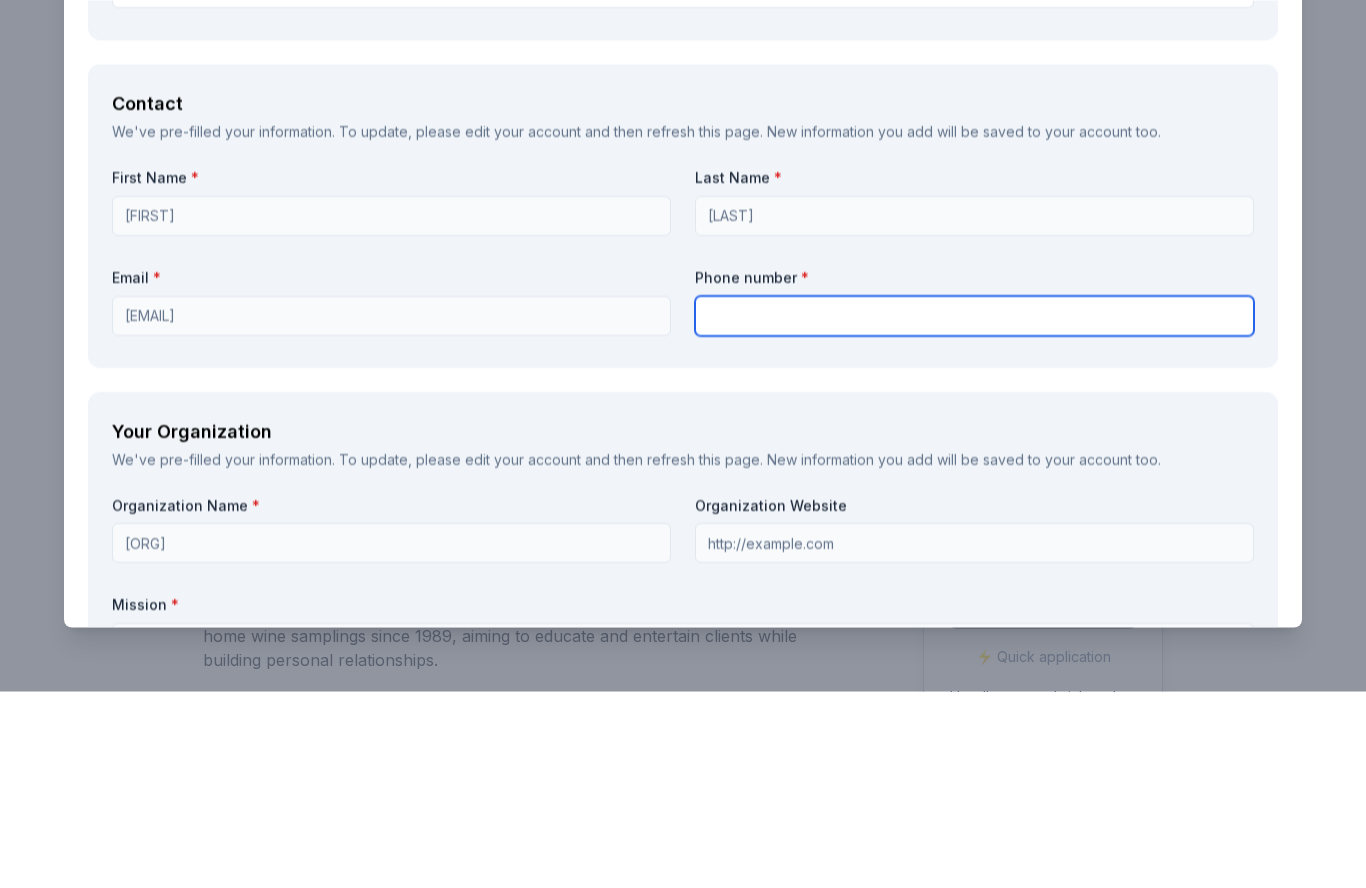 click at bounding box center [974, 513] 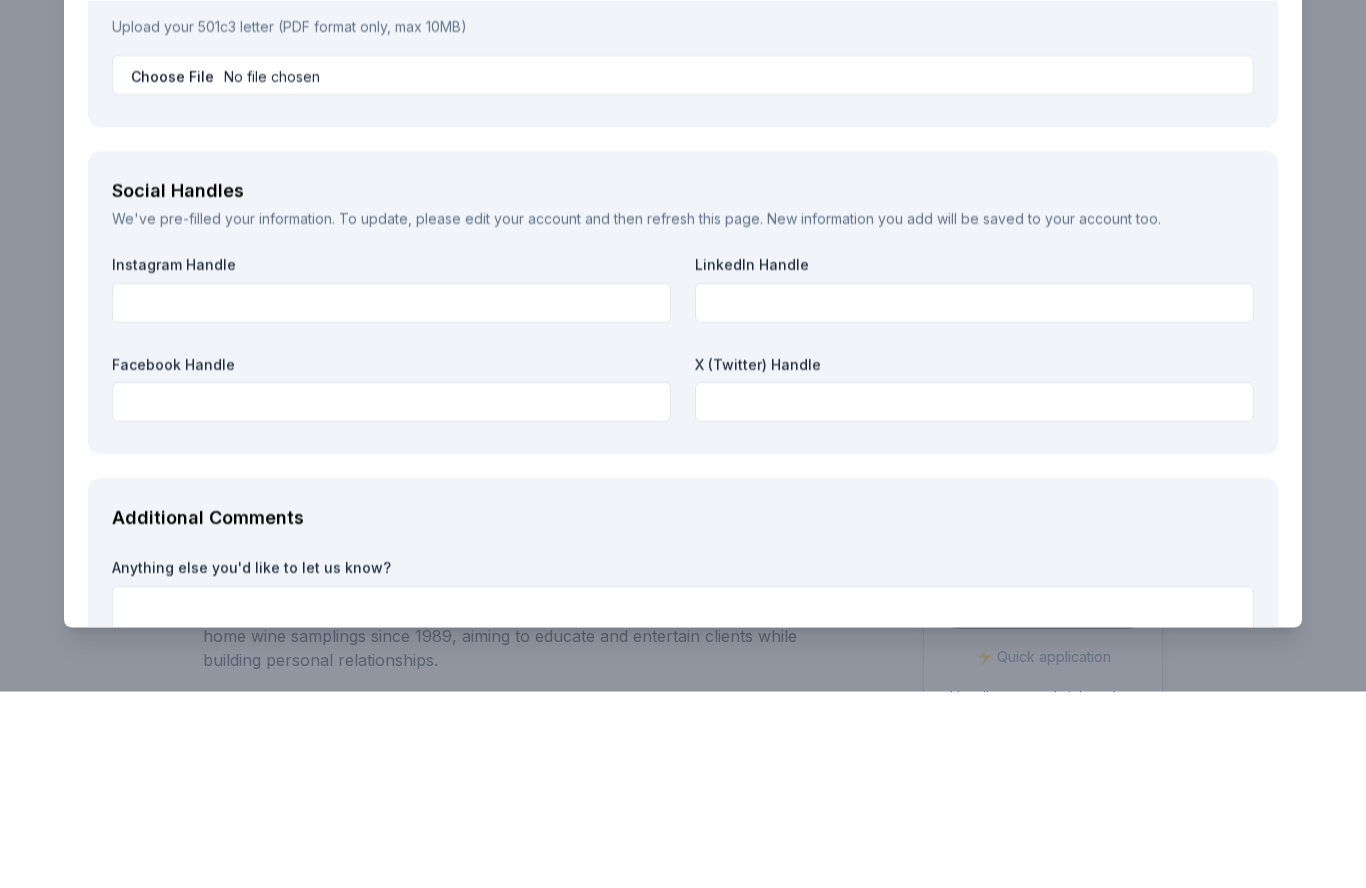 scroll, scrollTop: 2052, scrollLeft: 0, axis: vertical 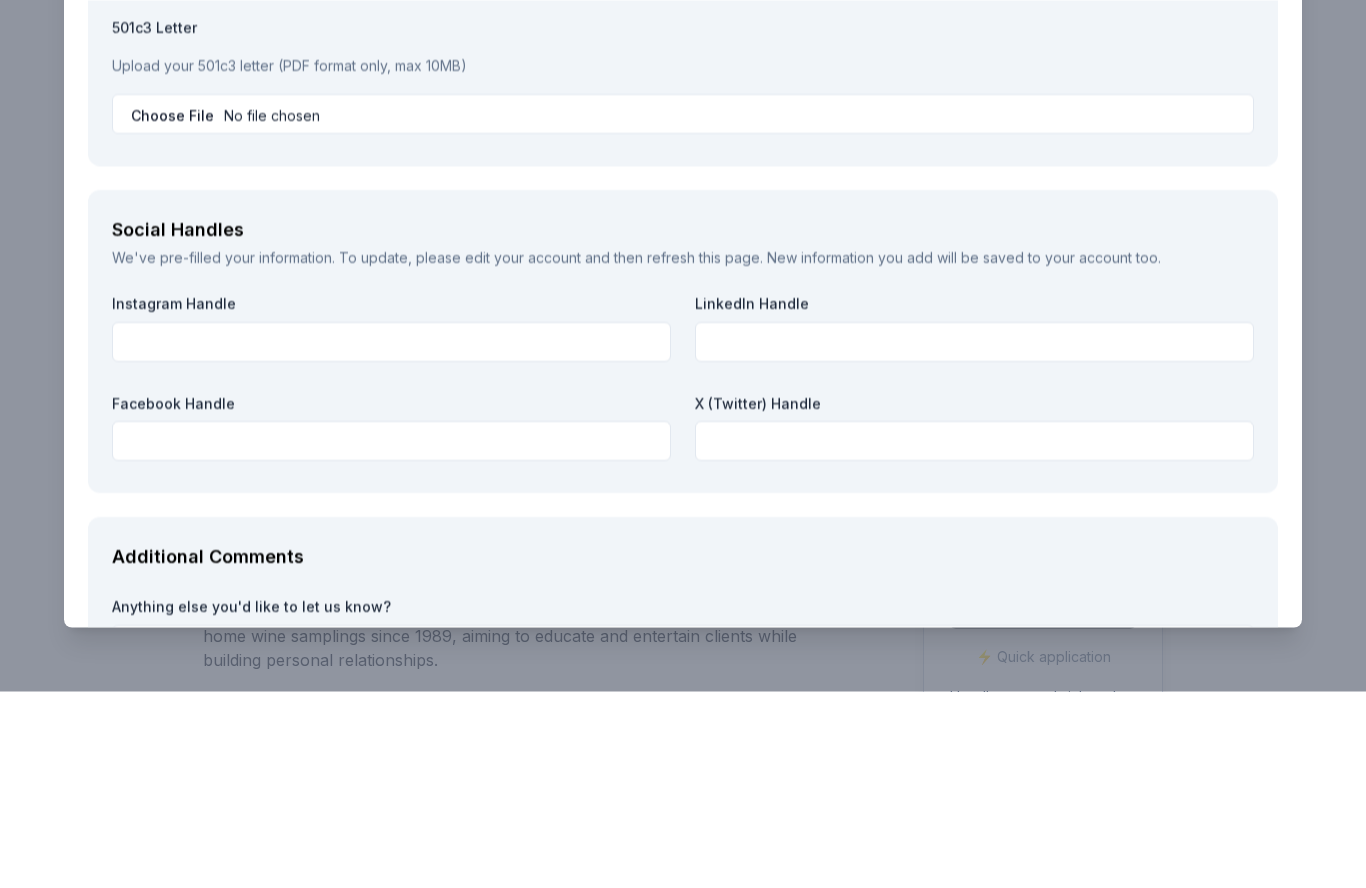 type on "7723231845" 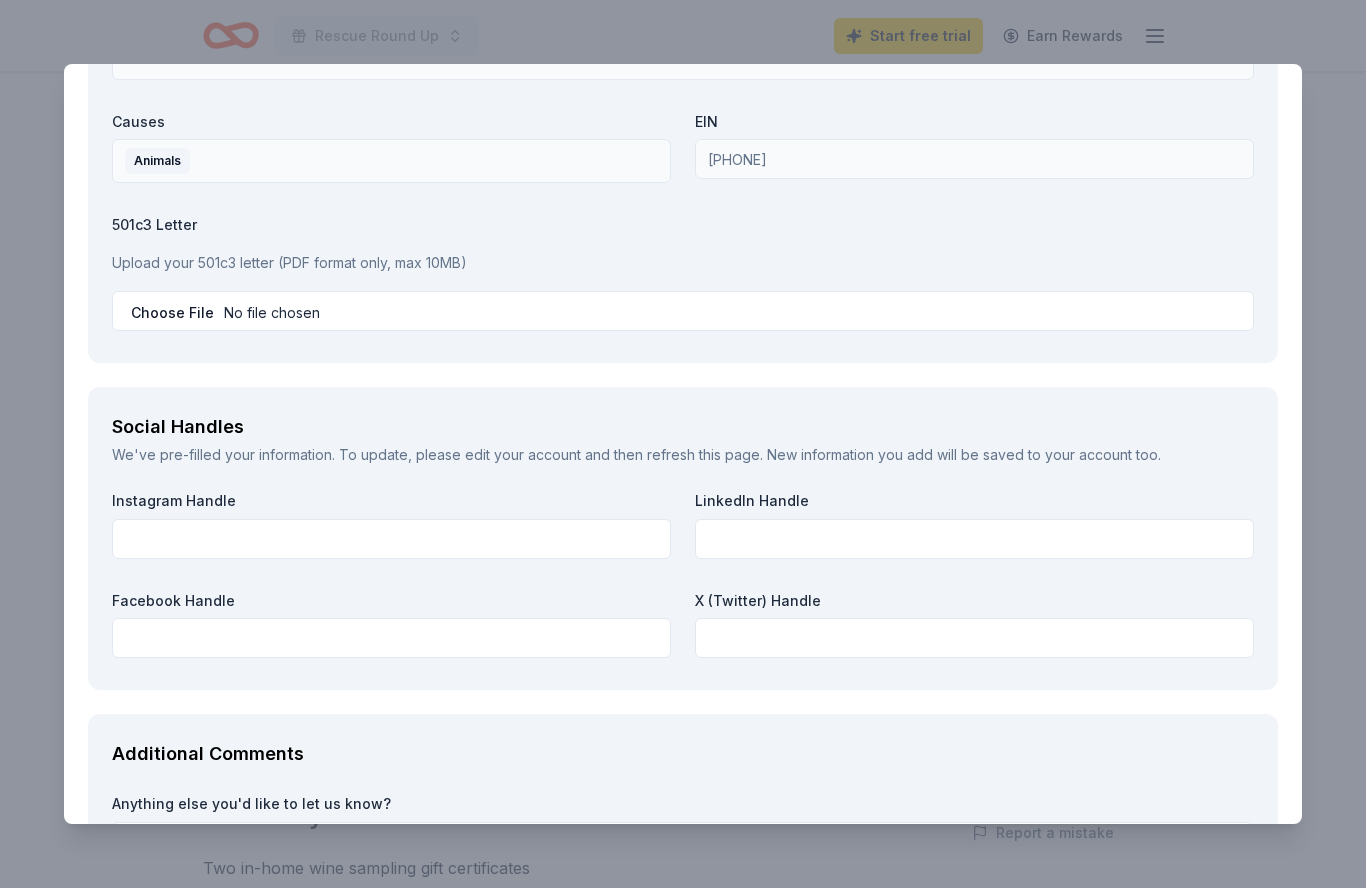scroll, scrollTop: 196, scrollLeft: 0, axis: vertical 